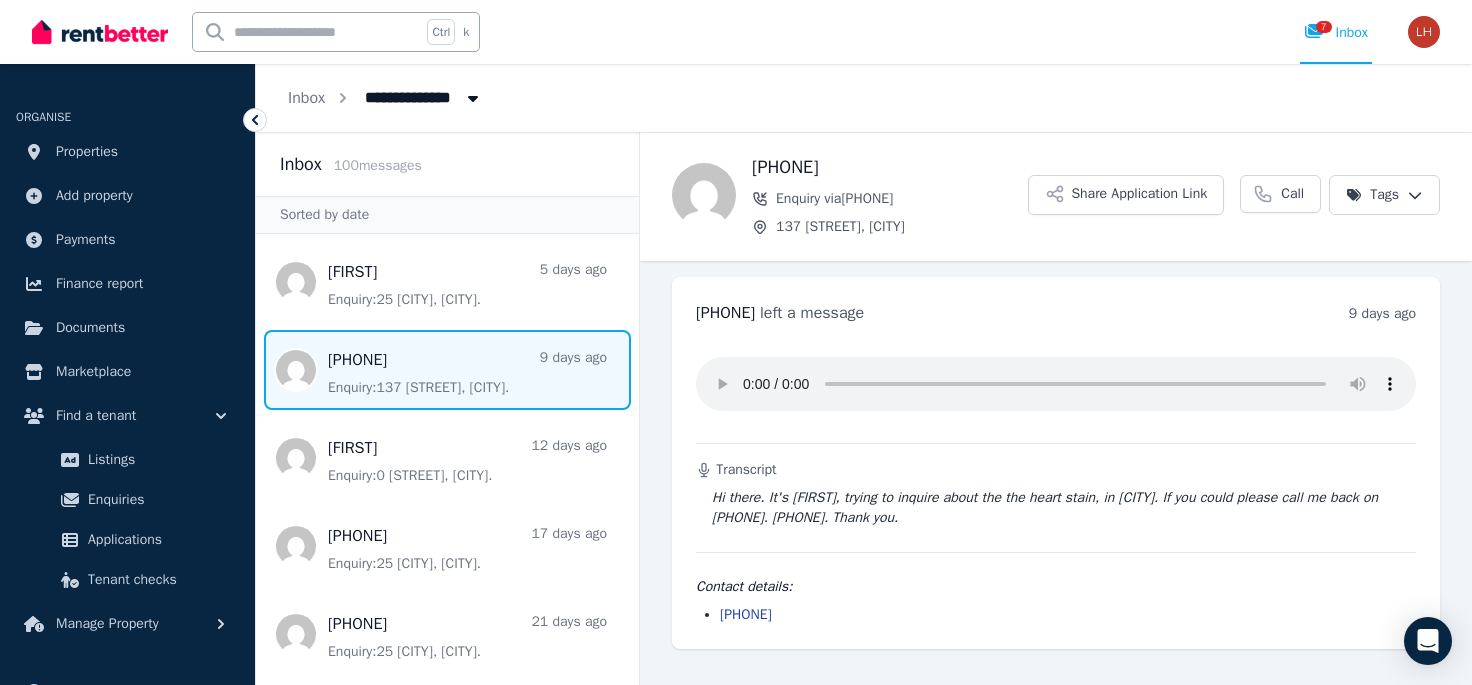 scroll, scrollTop: 0, scrollLeft: 0, axis: both 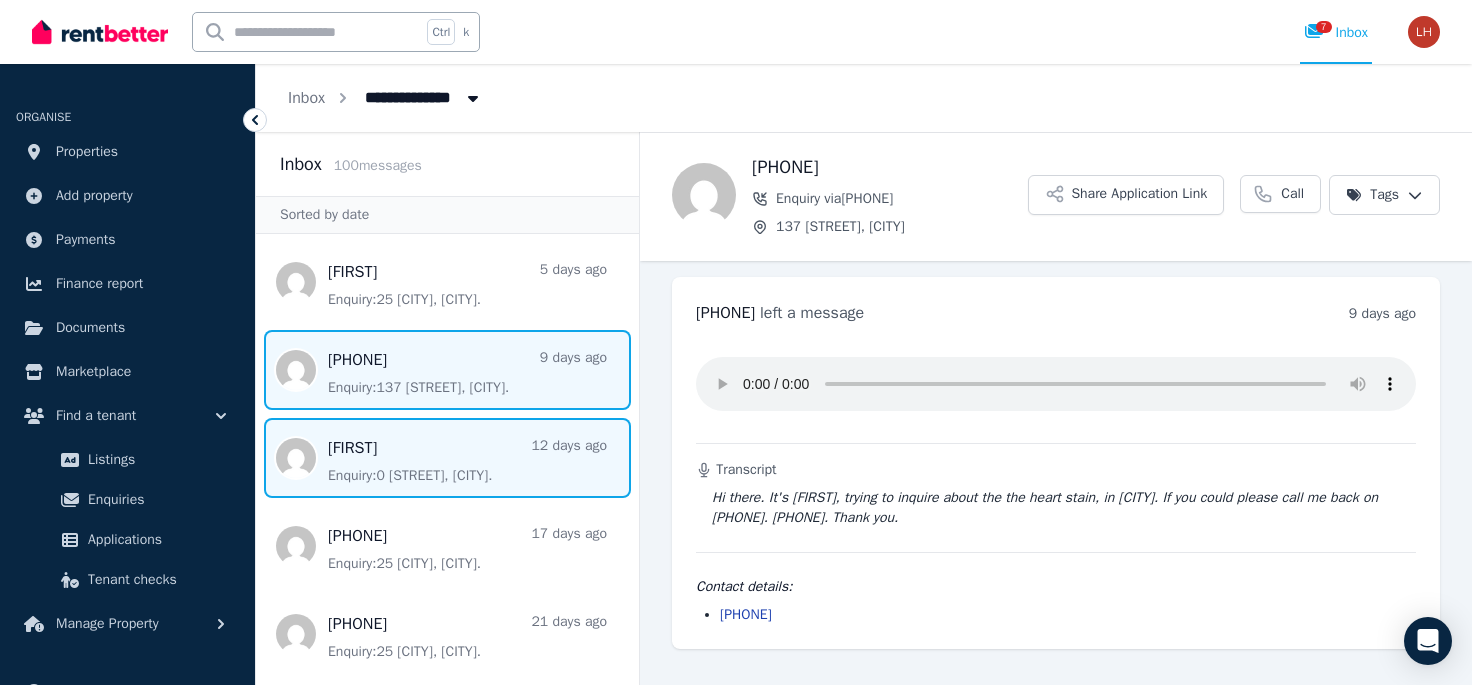 click at bounding box center (447, 458) 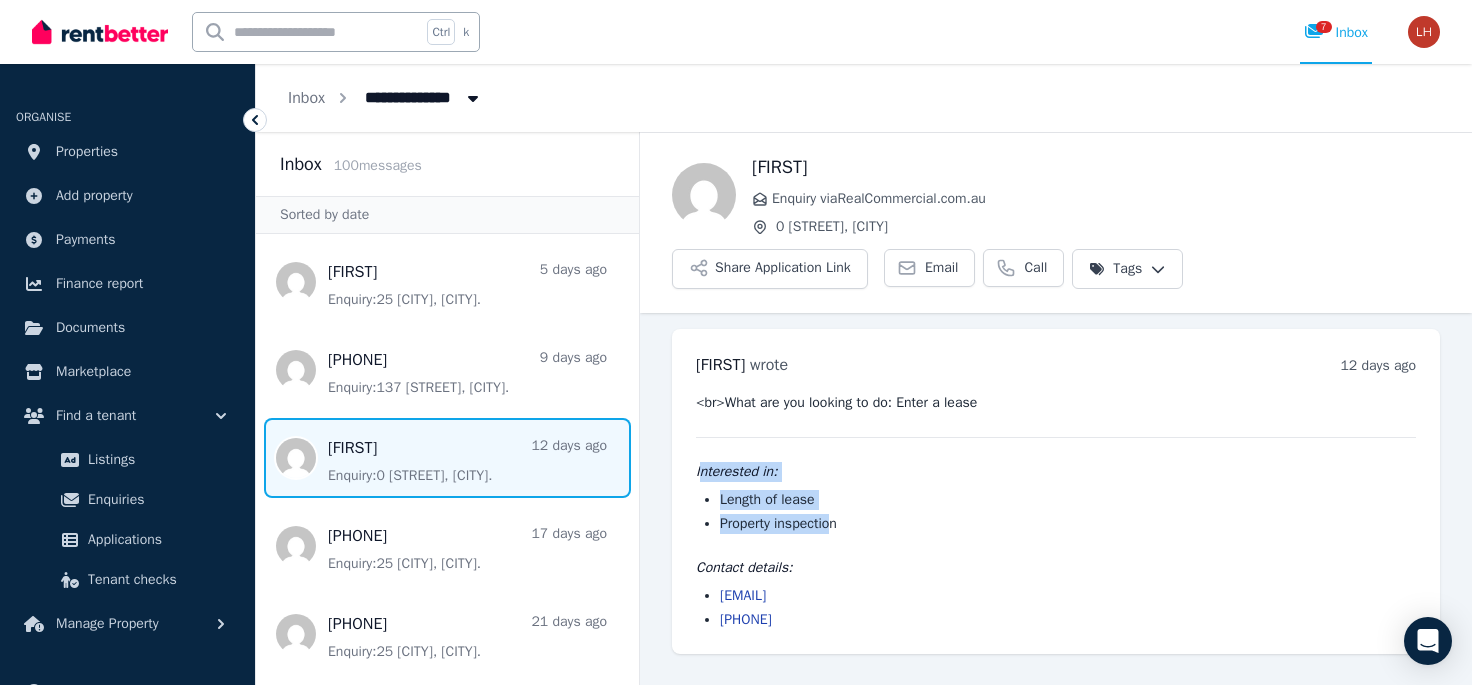 drag, startPoint x: 698, startPoint y: 472, endPoint x: 836, endPoint y: 521, distance: 146.44112 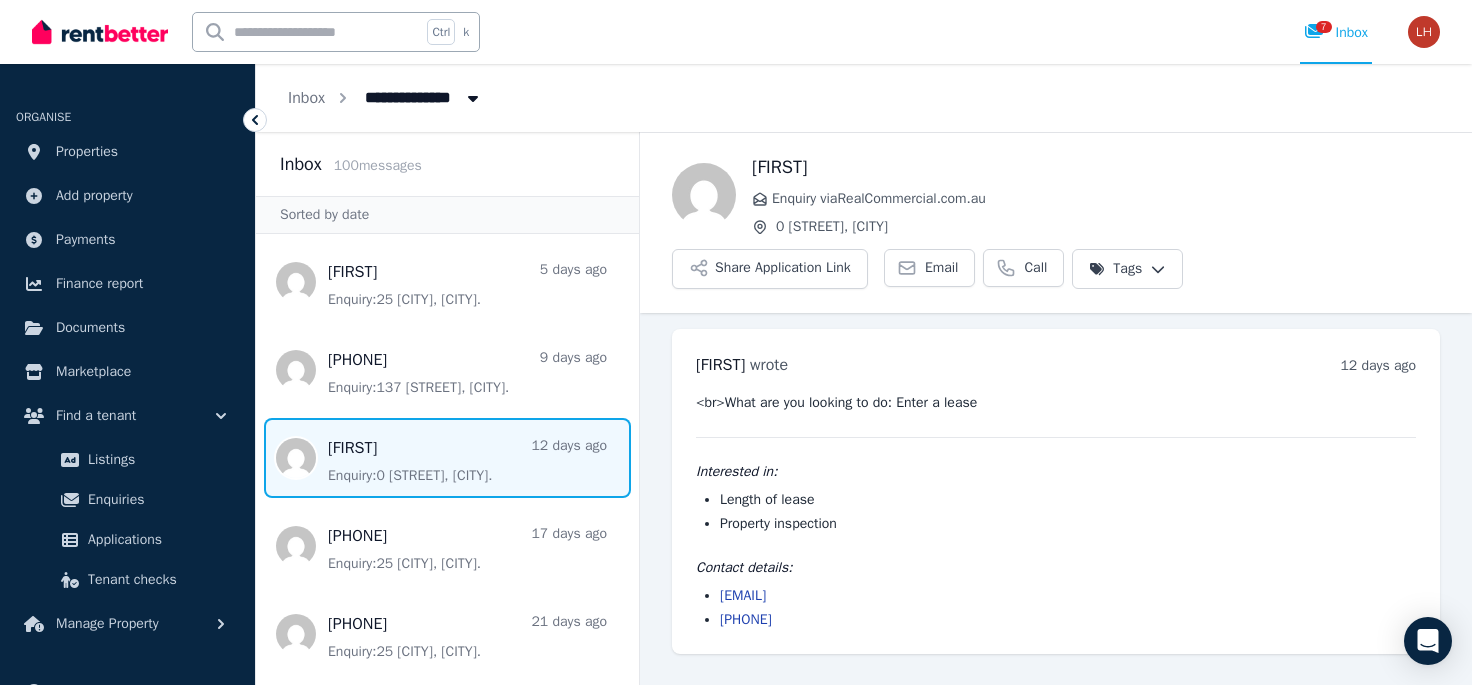 click on "Property inspection" at bounding box center [1068, 524] 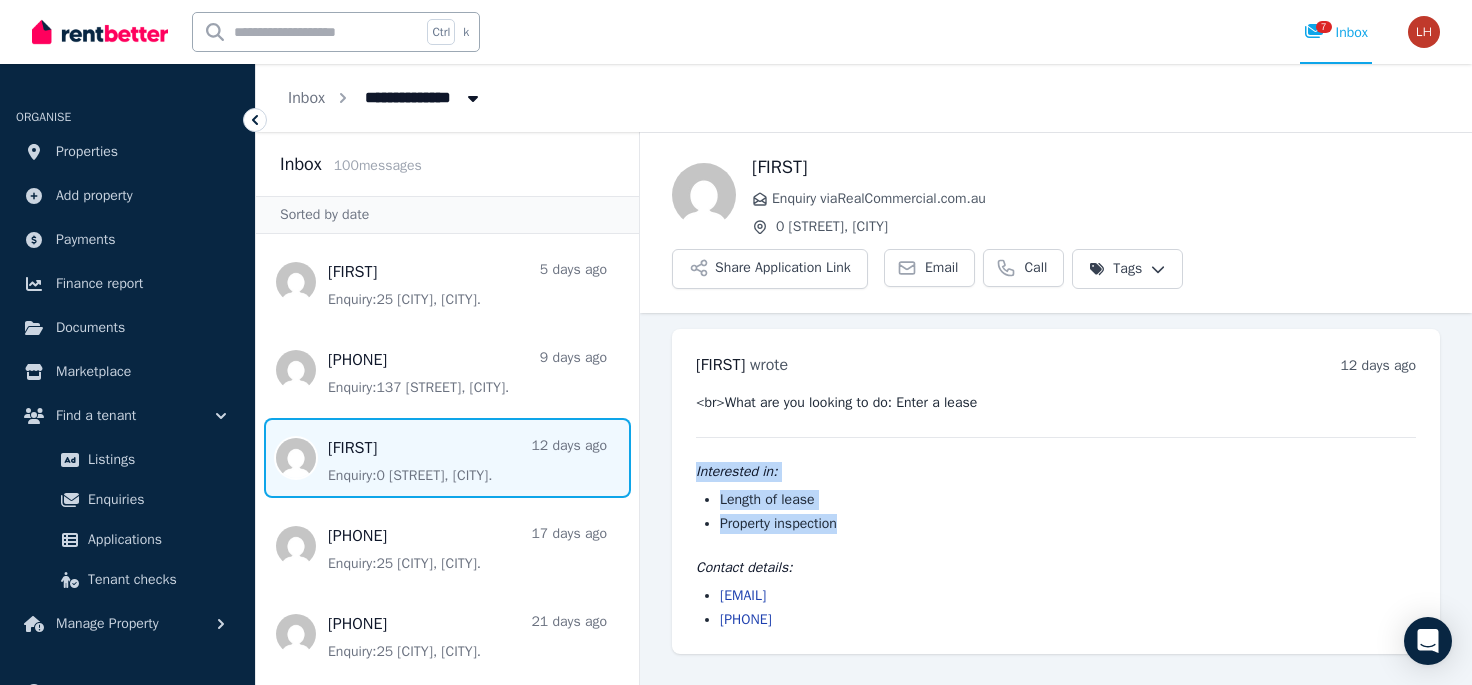 drag, startPoint x: 840, startPoint y: 524, endPoint x: 698, endPoint y: 480, distance: 148.66069 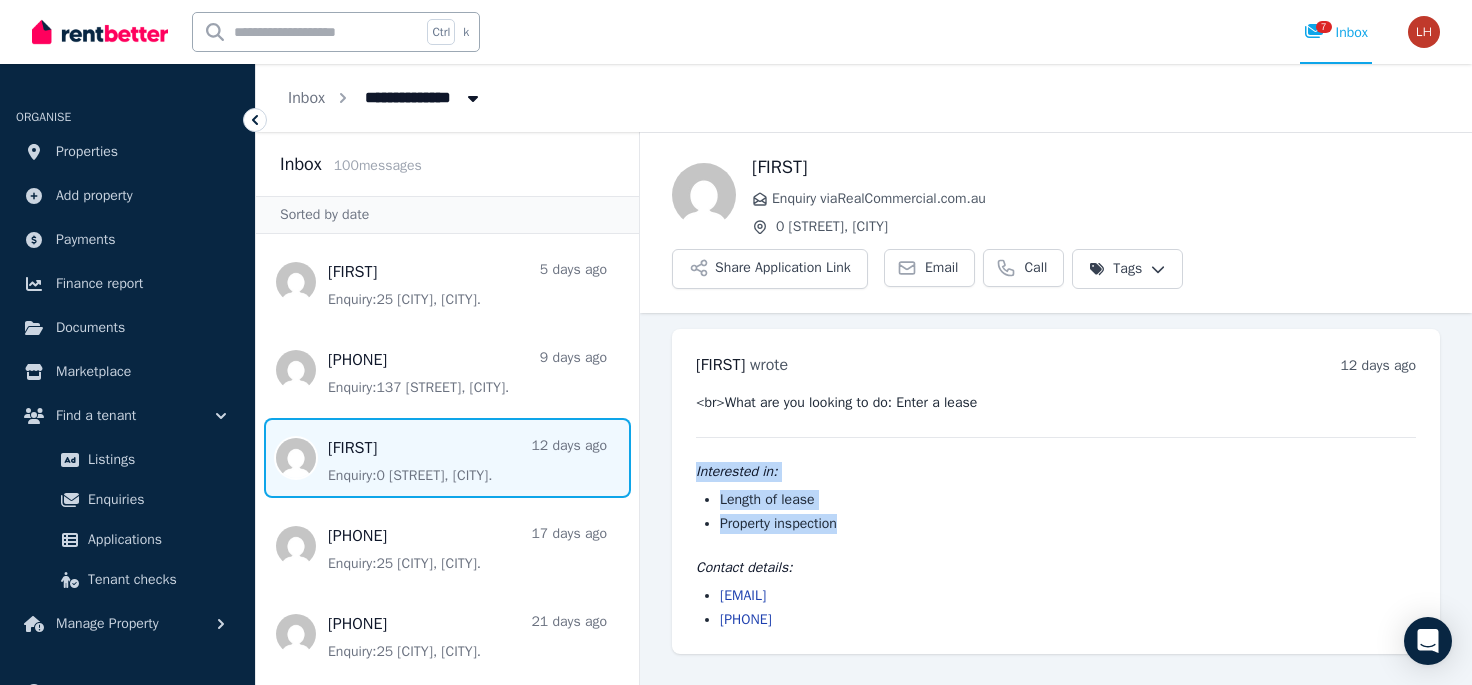 drag, startPoint x: 696, startPoint y: 472, endPoint x: 843, endPoint y: 537, distance: 160.72958 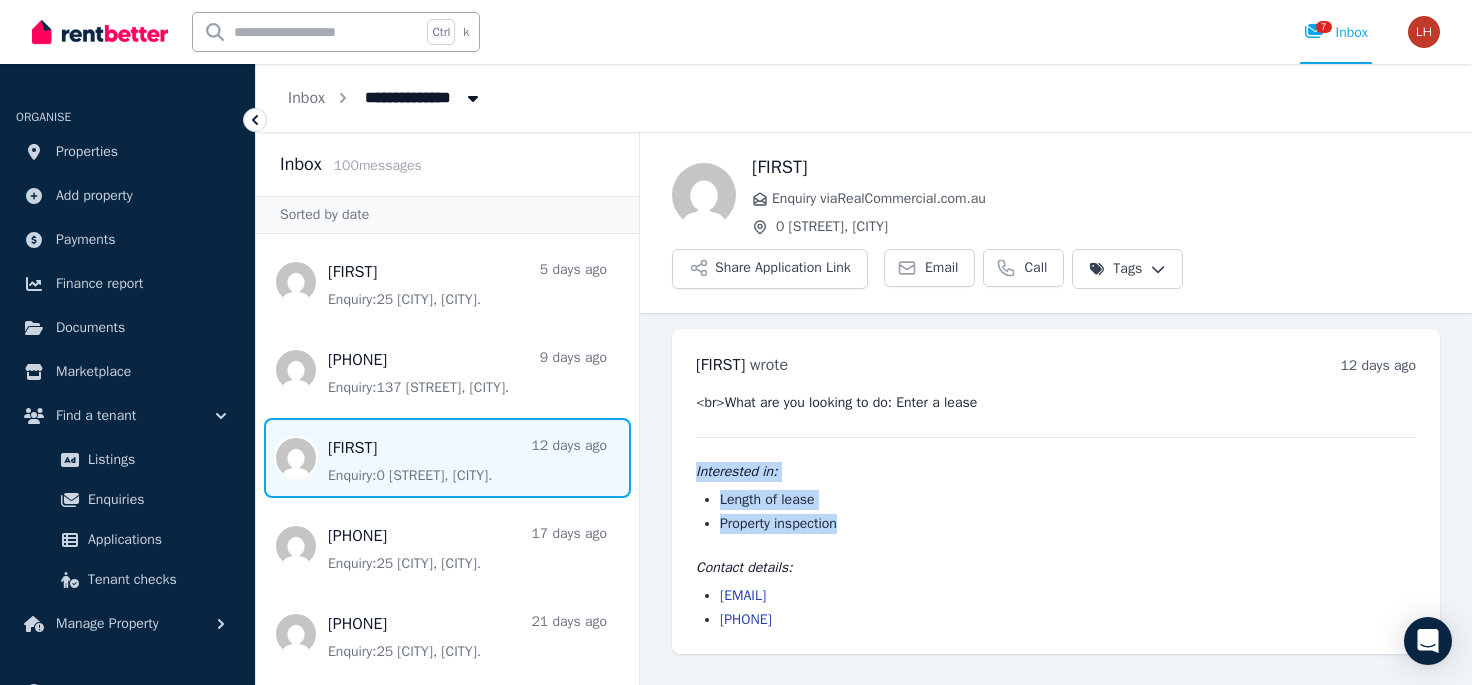 click on "<br>What are you looking to do: Enter a lease Interested in: Length of lease Property inspection Contact details: [EMAIL] [PHONE]" at bounding box center [1056, 511] 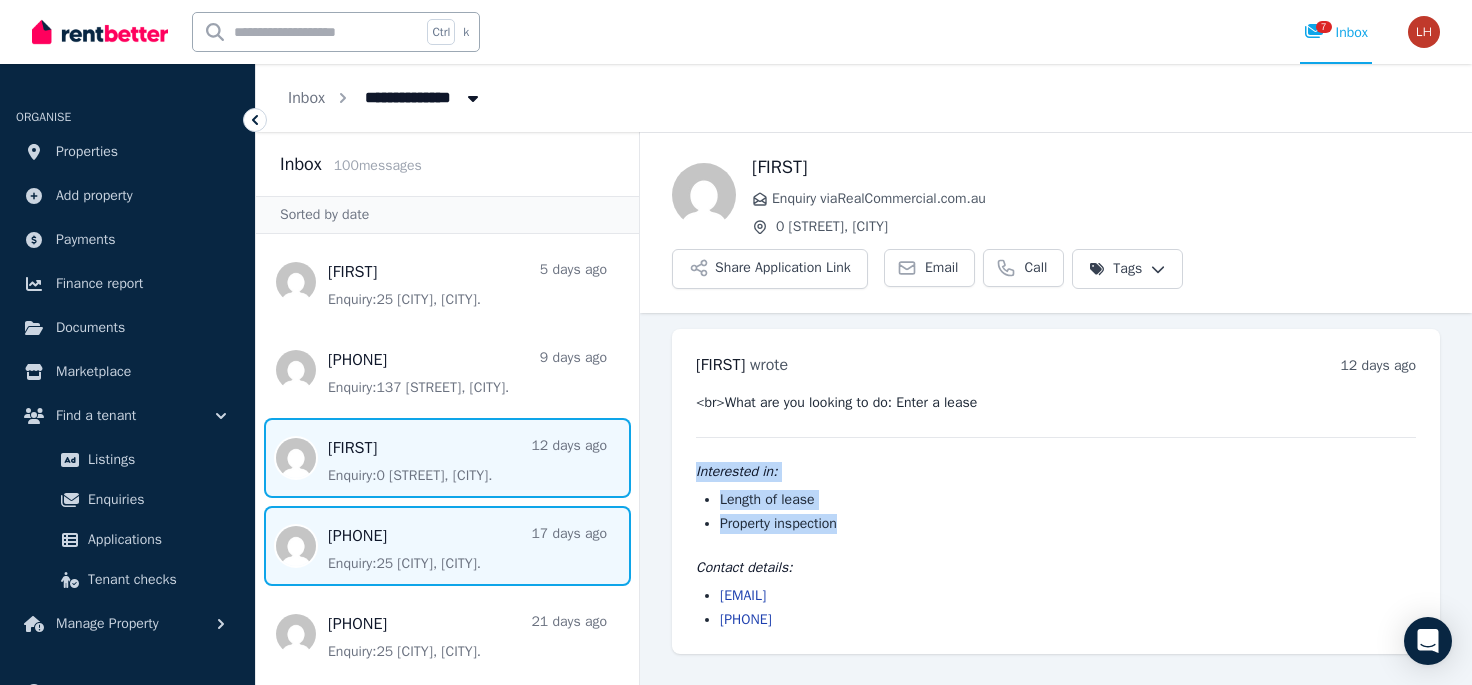 click at bounding box center (447, 546) 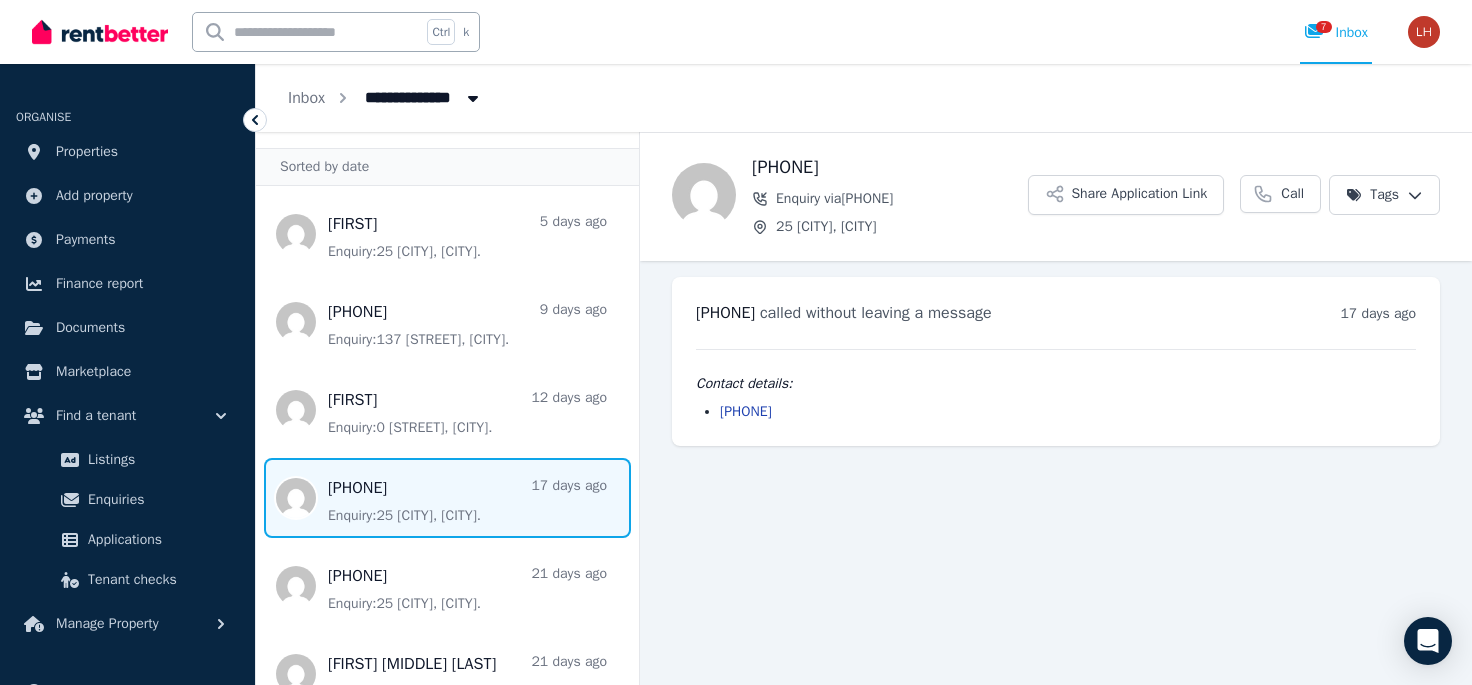 scroll, scrollTop: 128, scrollLeft: 0, axis: vertical 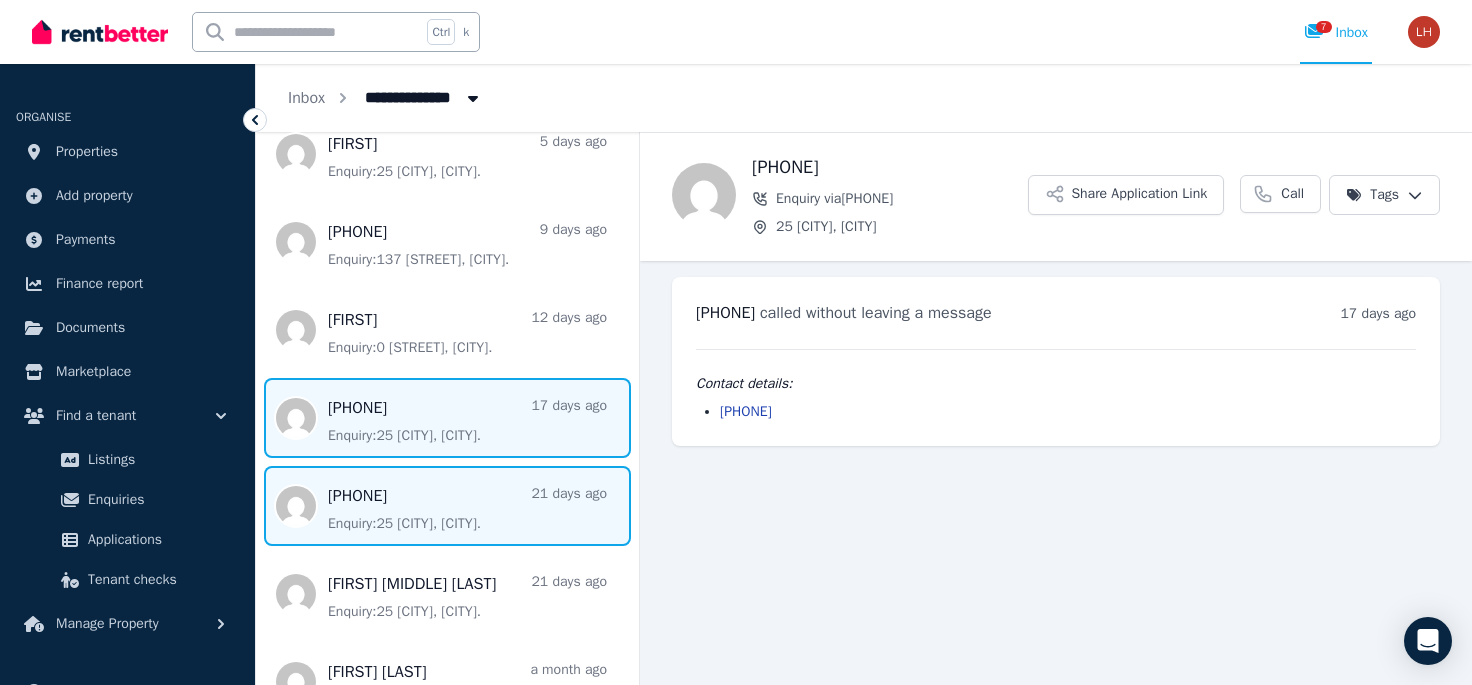 click at bounding box center (447, 506) 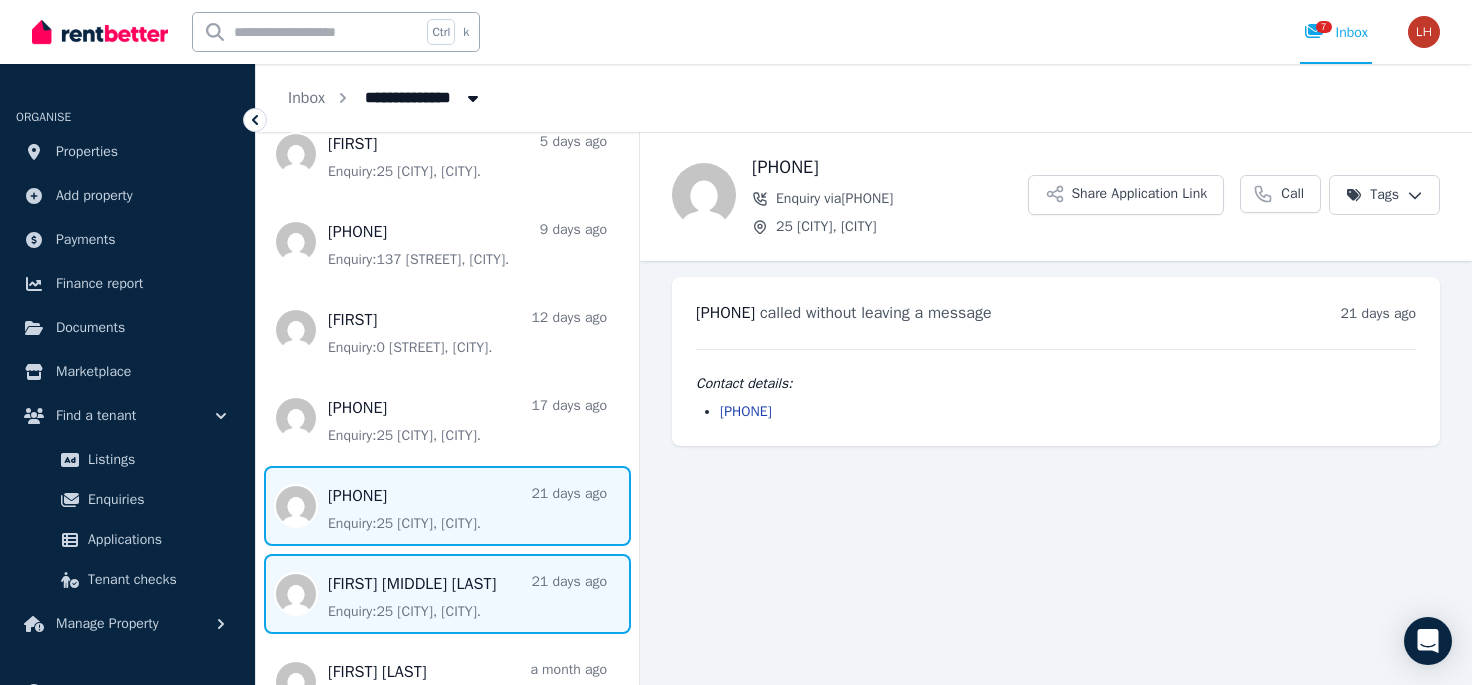 click at bounding box center (447, 594) 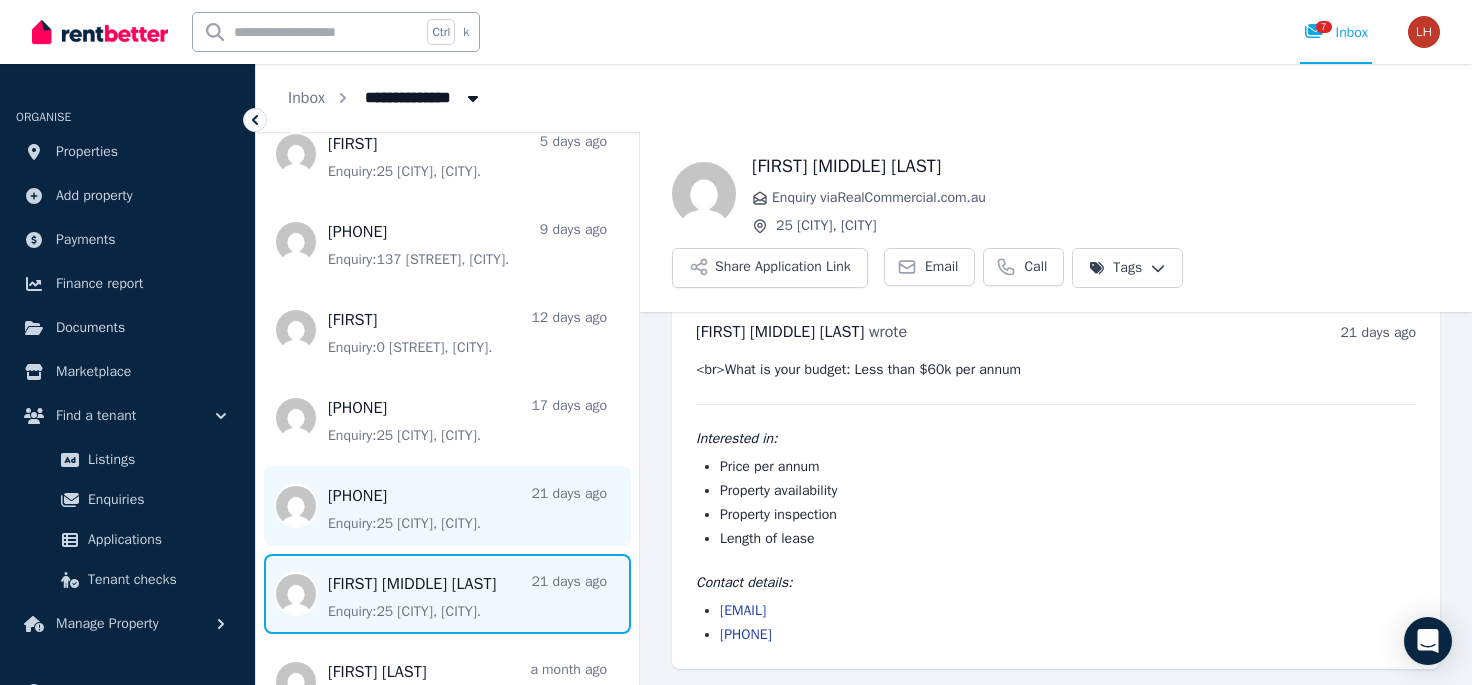 scroll, scrollTop: 35, scrollLeft: 0, axis: vertical 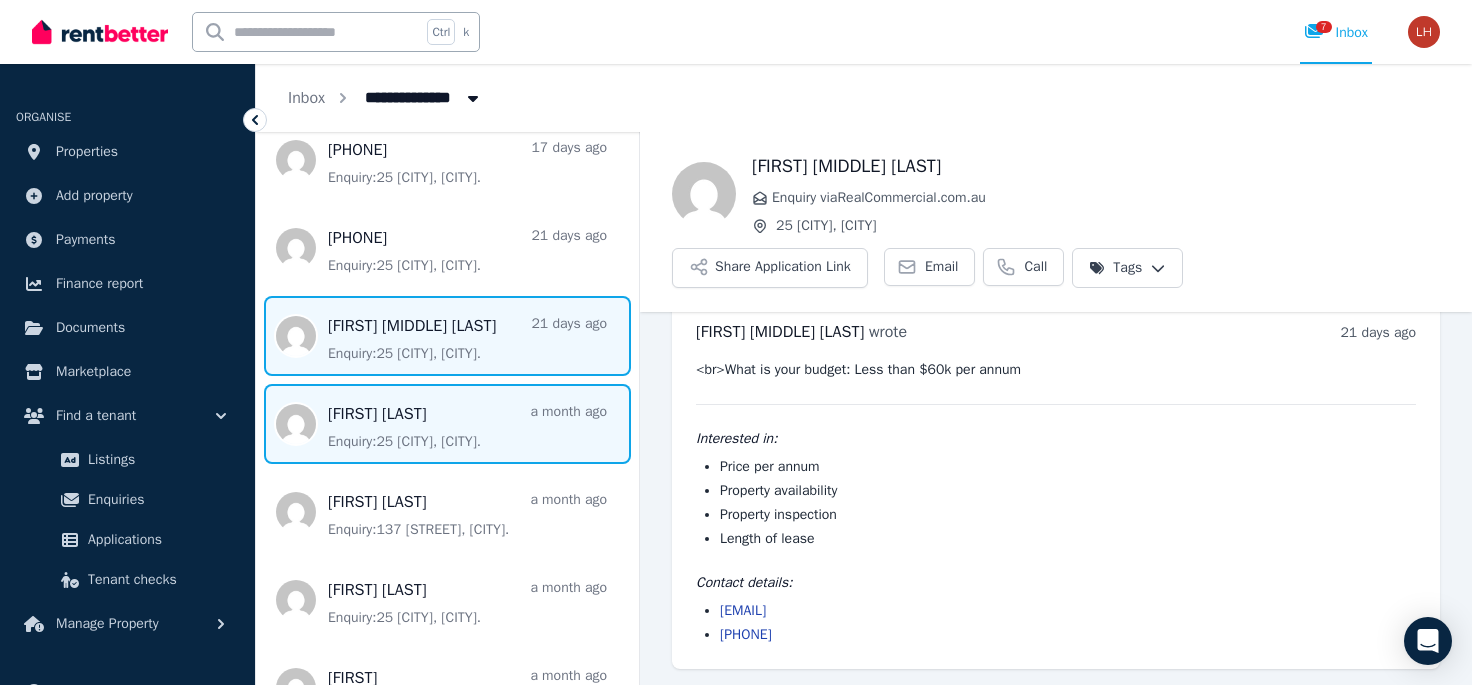 click at bounding box center [447, 424] 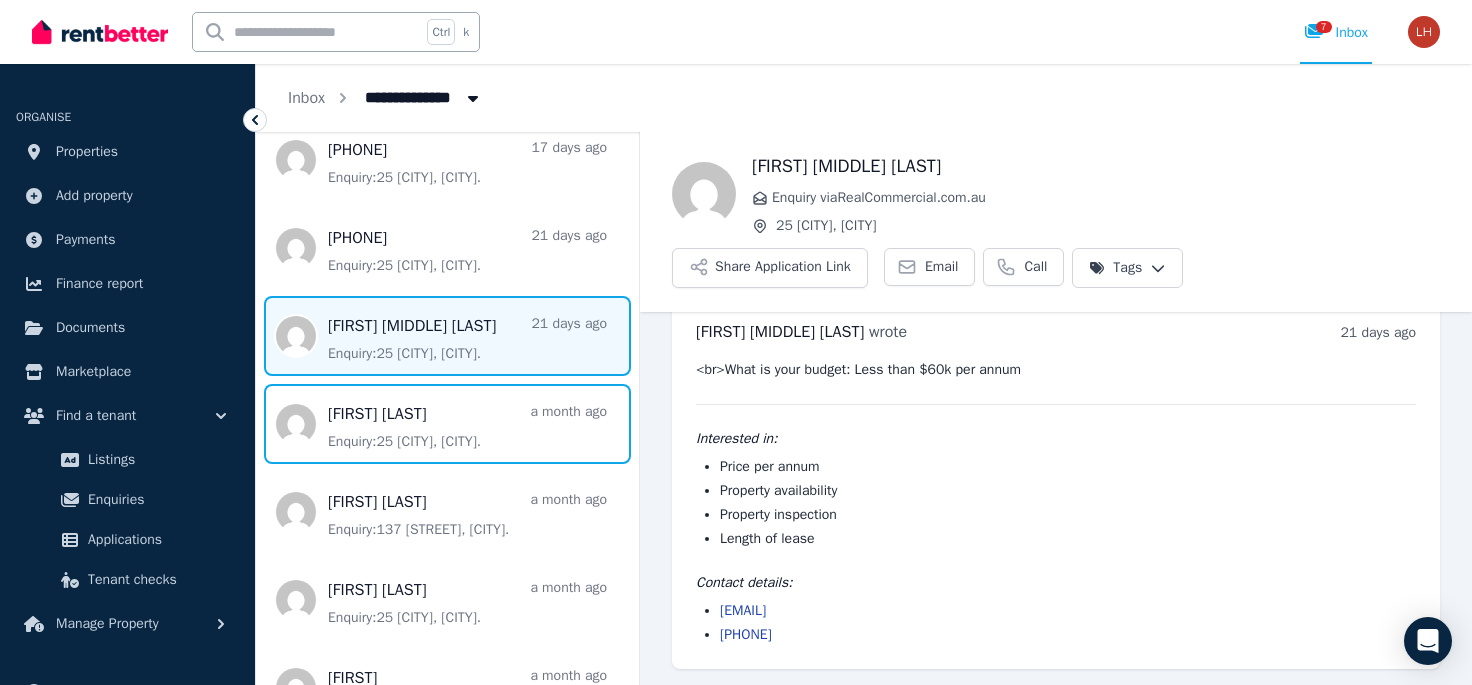 scroll, scrollTop: 0, scrollLeft: 0, axis: both 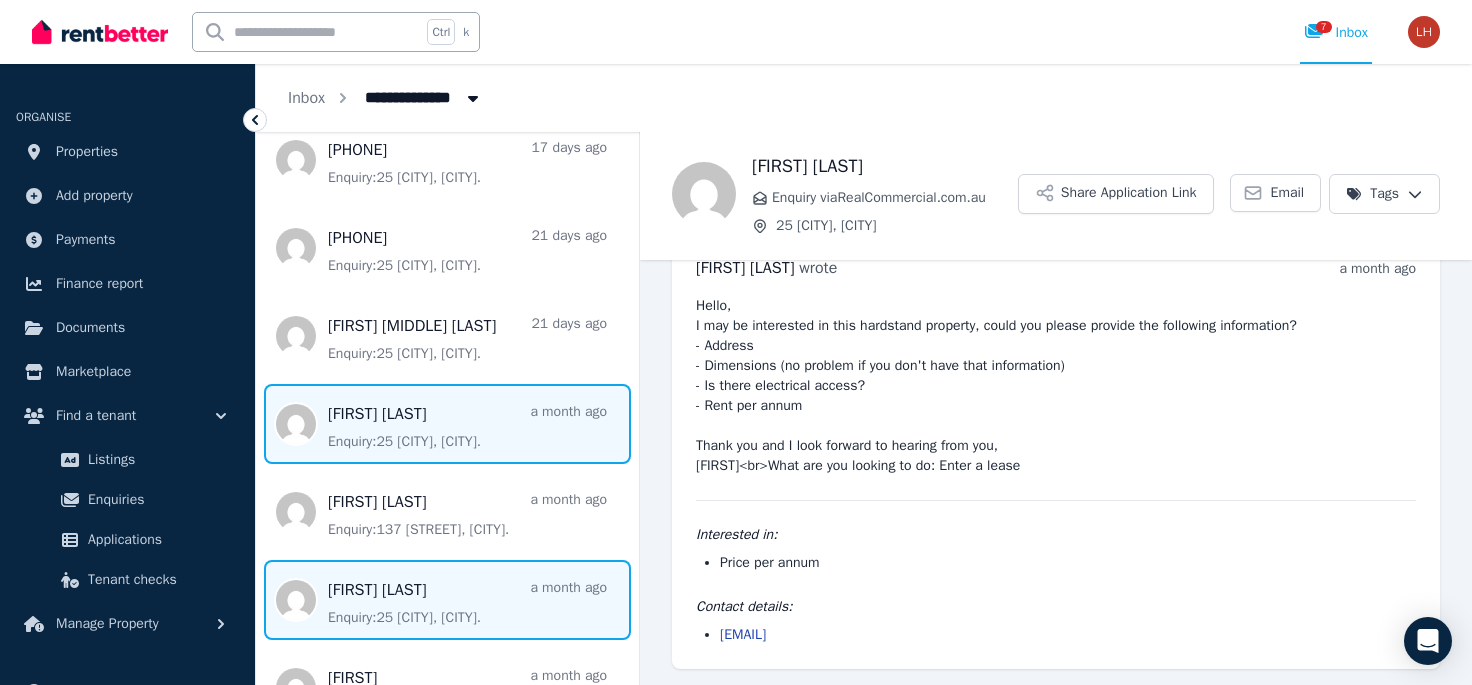 click at bounding box center [447, 600] 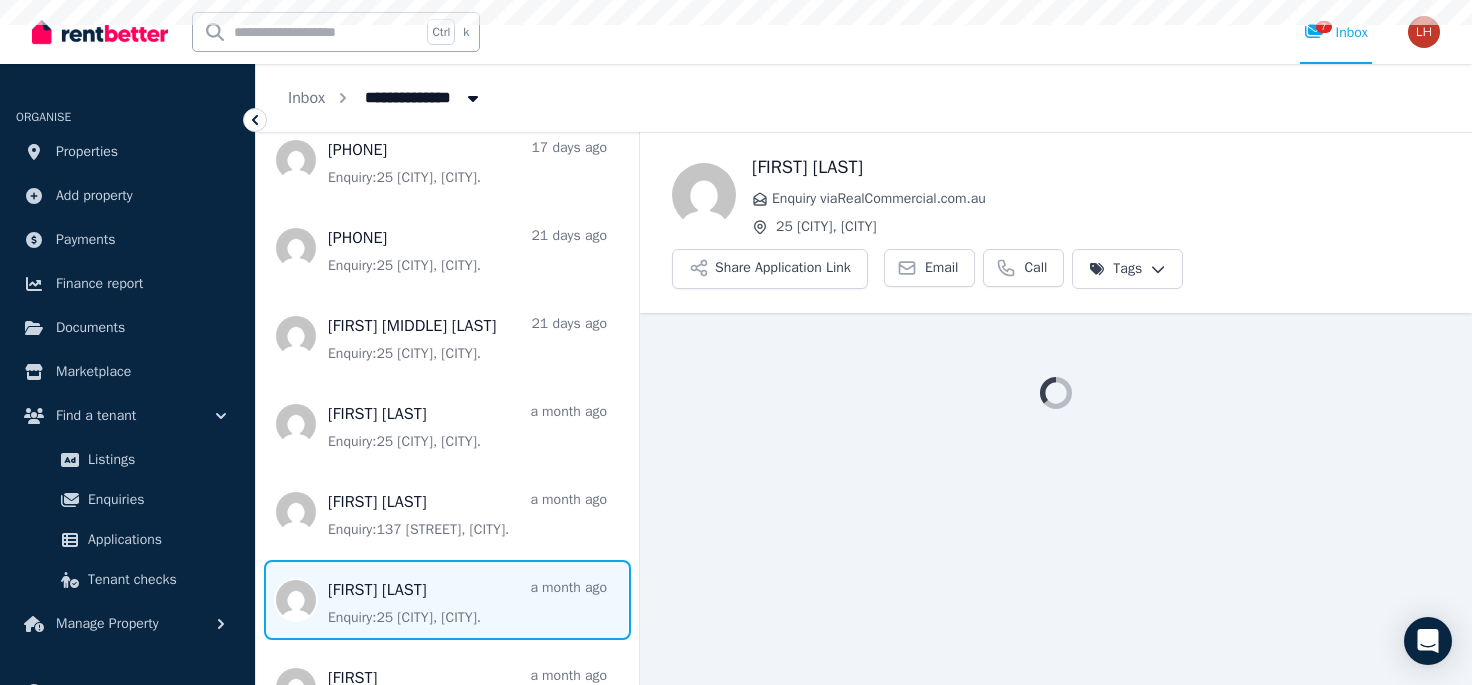 scroll, scrollTop: 0, scrollLeft: 0, axis: both 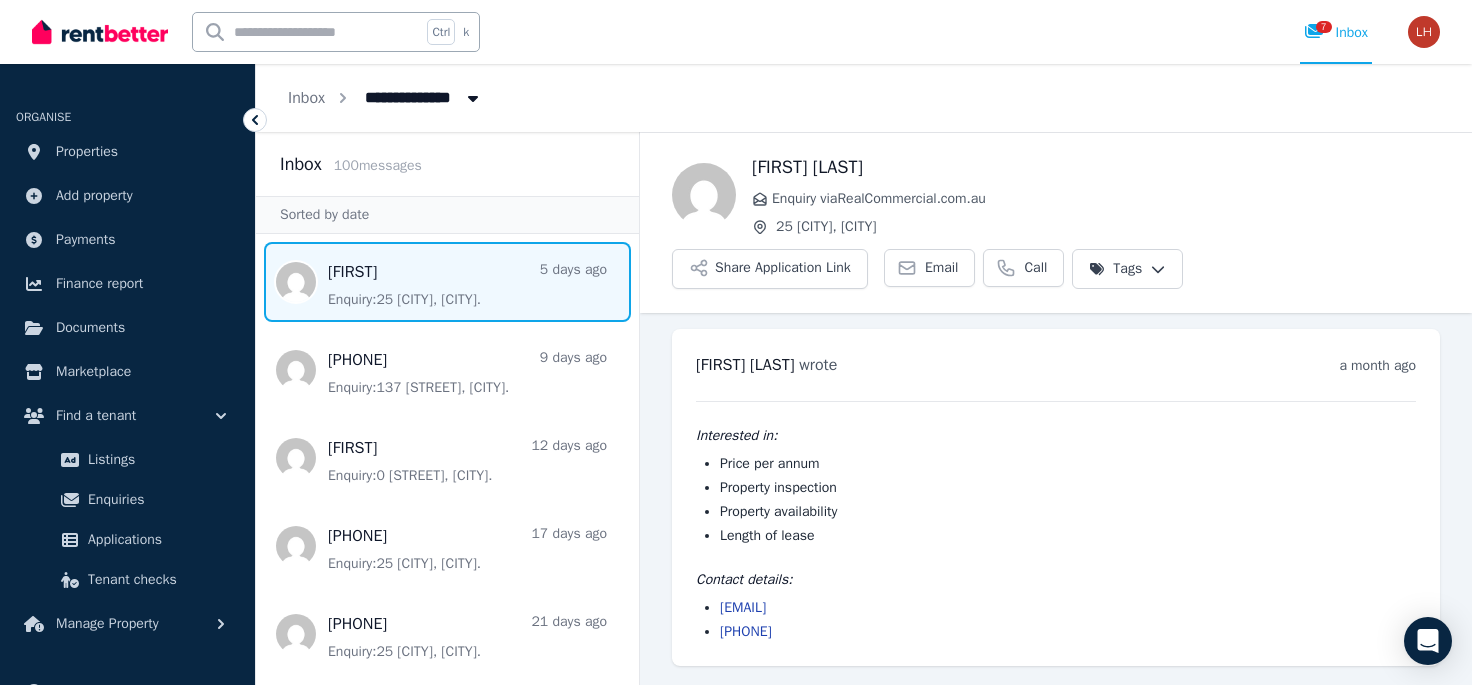 click at bounding box center [447, 282] 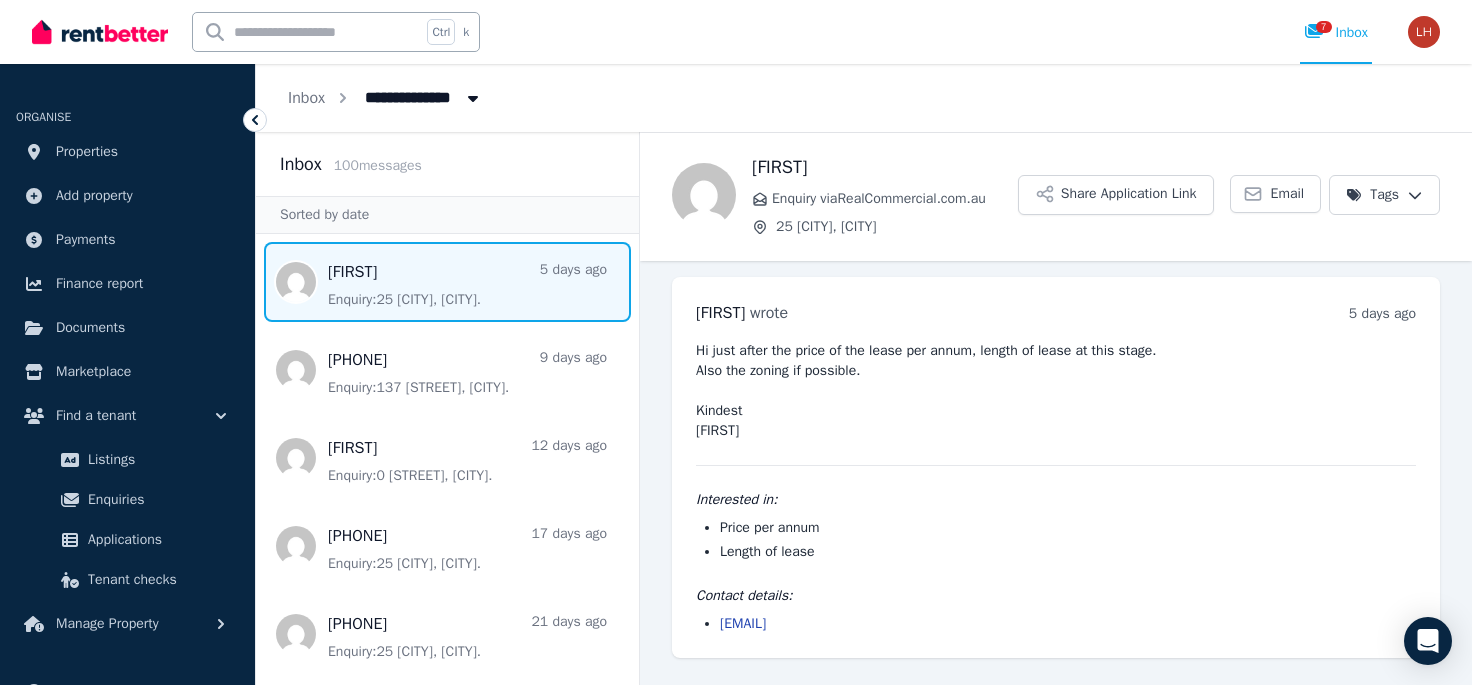 click 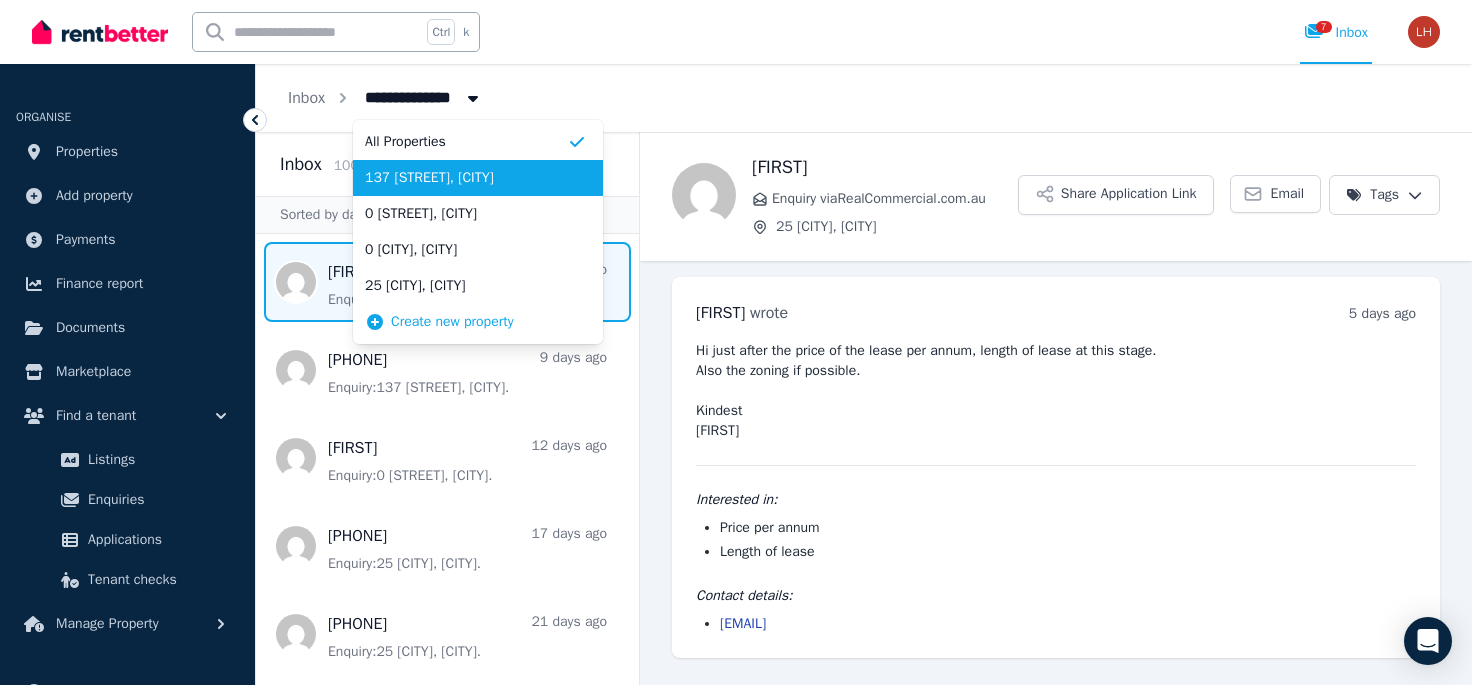 click on "137 [STREET], [CITY]" at bounding box center (466, 178) 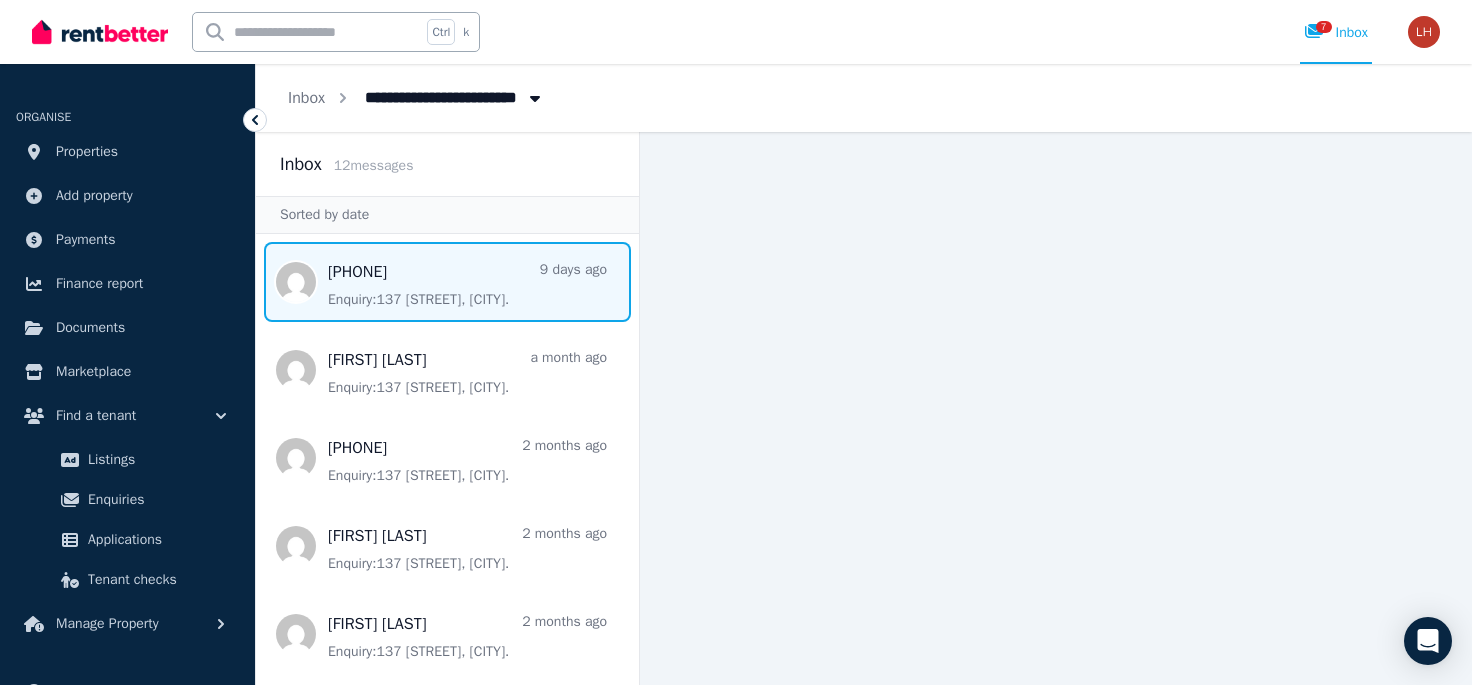 click at bounding box center (447, 282) 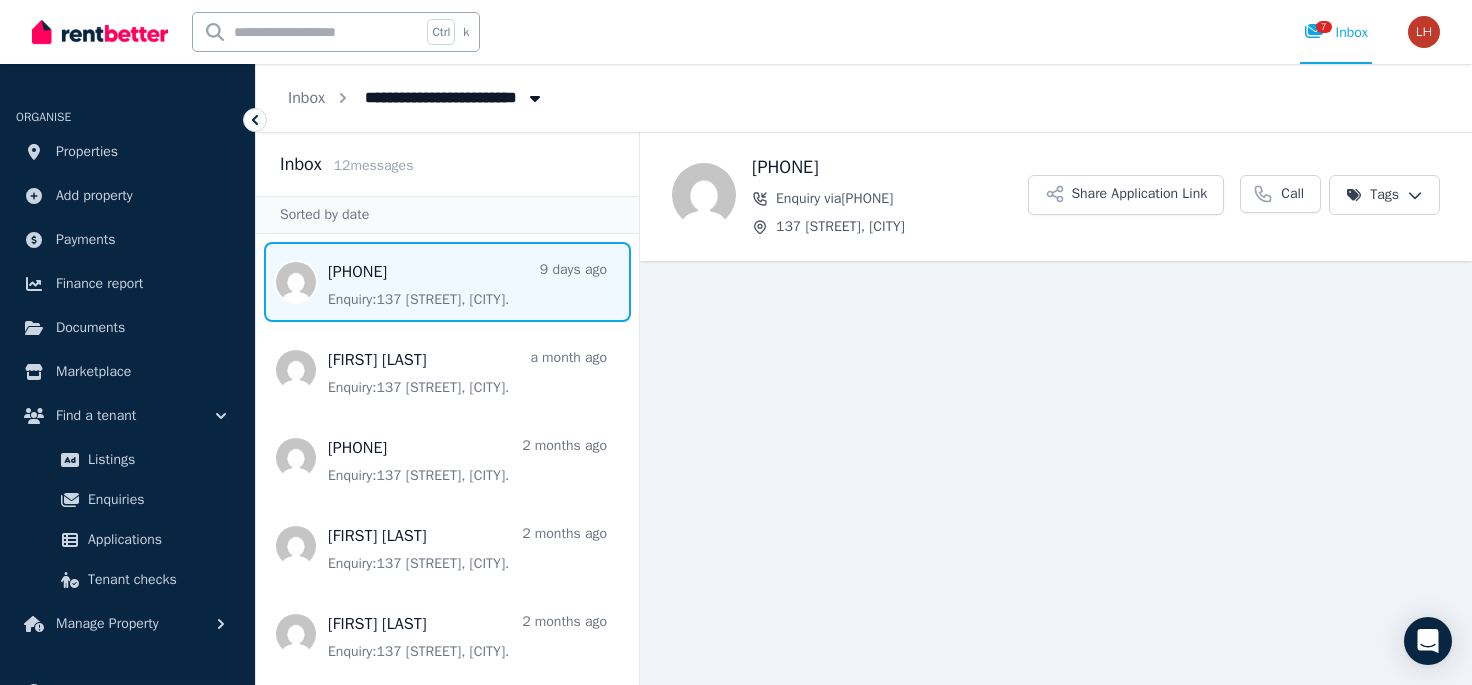 click at bounding box center (447, 282) 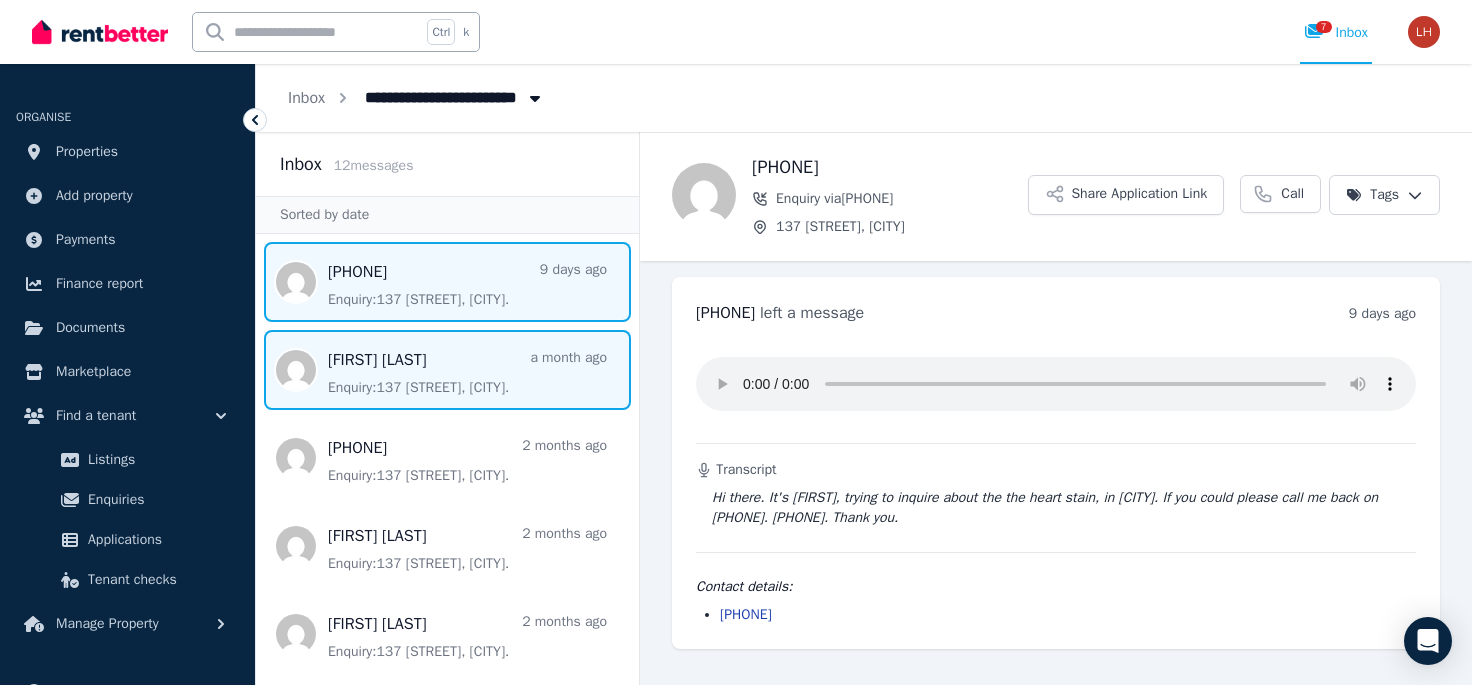 click at bounding box center [447, 370] 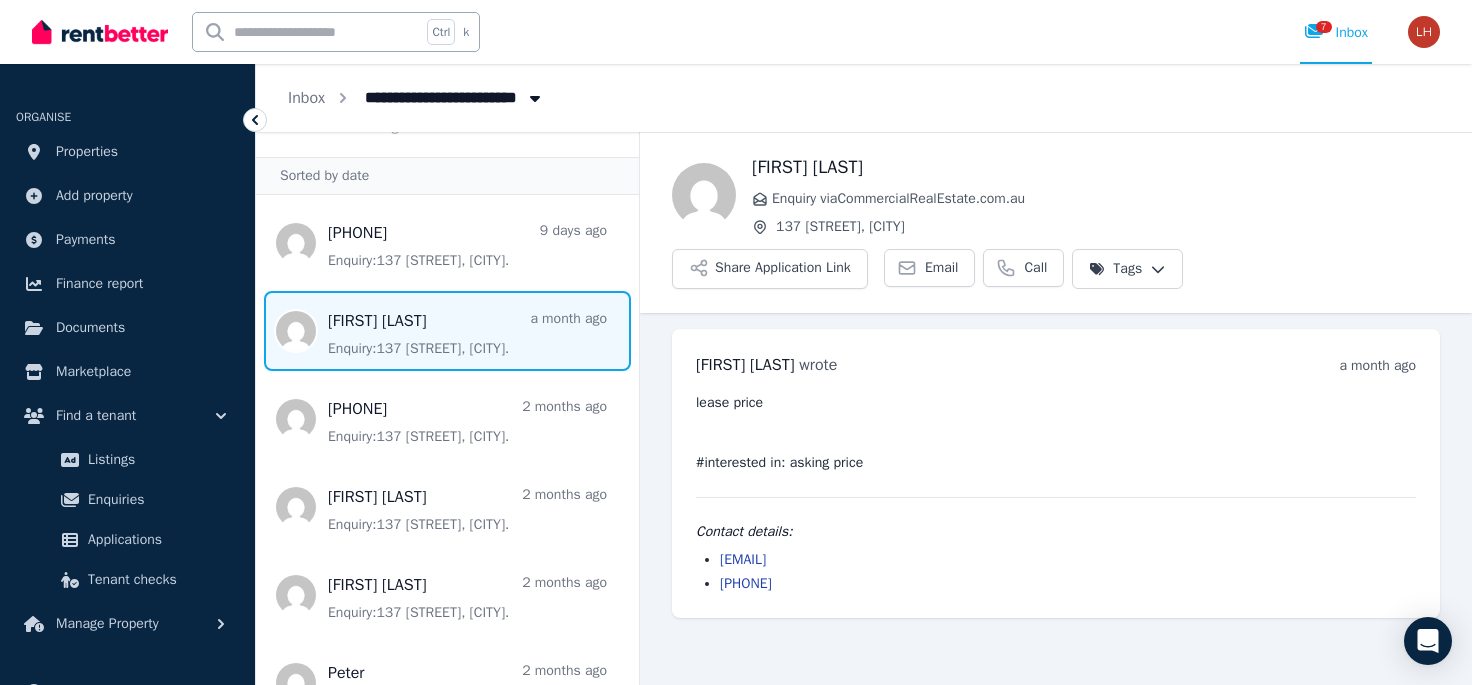 scroll, scrollTop: 0, scrollLeft: 0, axis: both 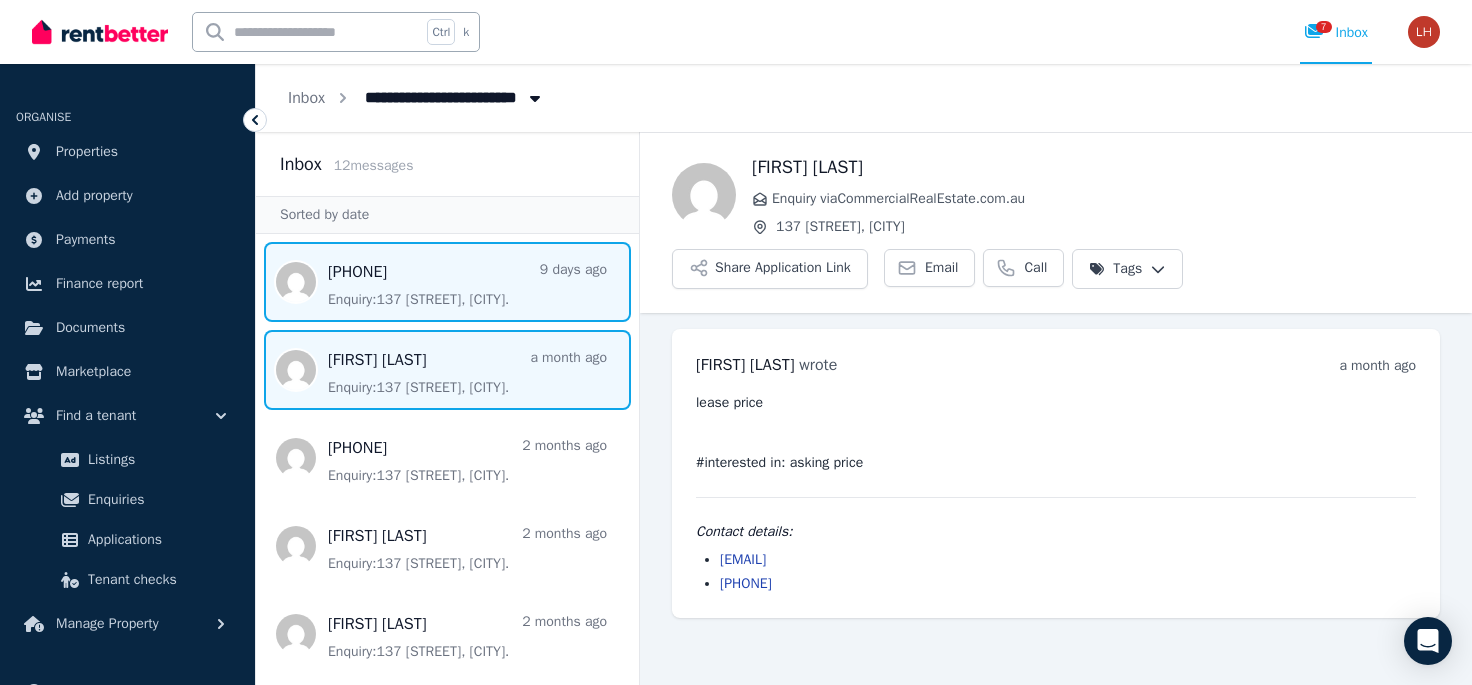 click at bounding box center [447, 282] 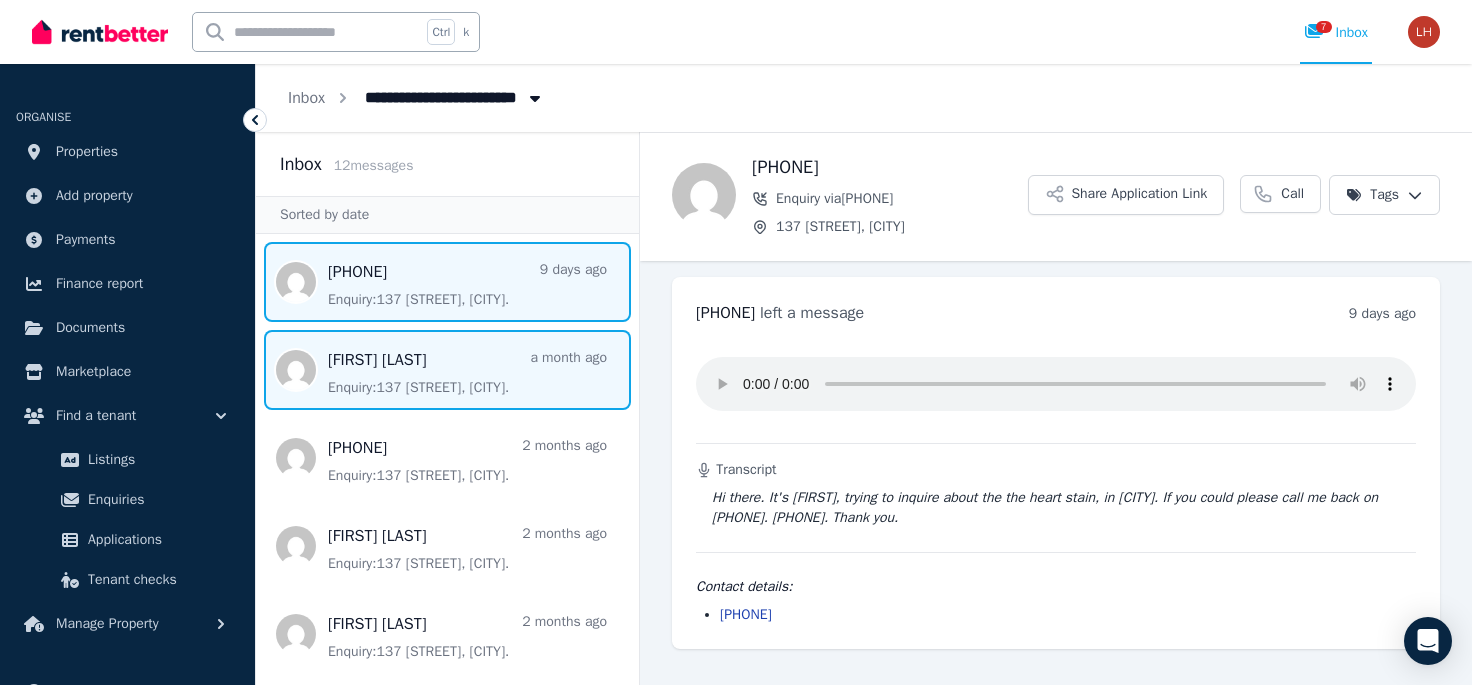 click at bounding box center (447, 370) 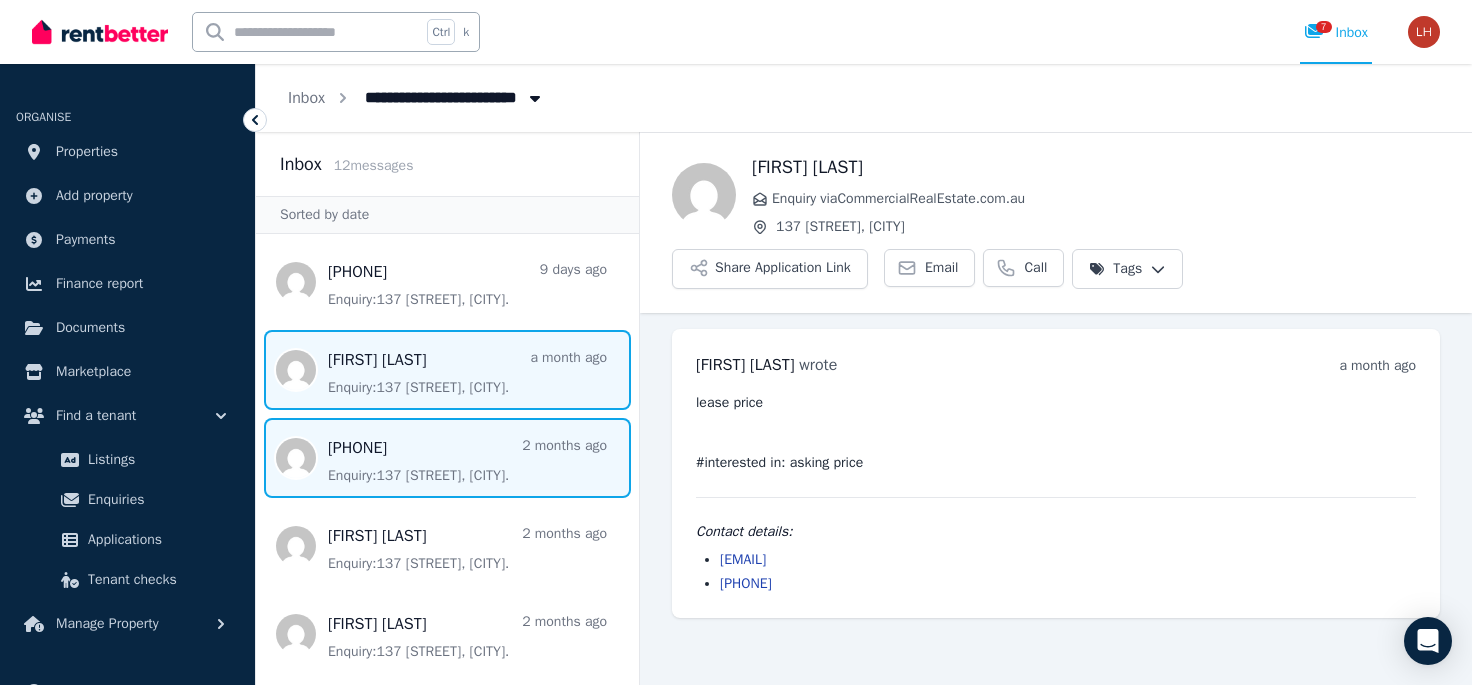 click at bounding box center [447, 458] 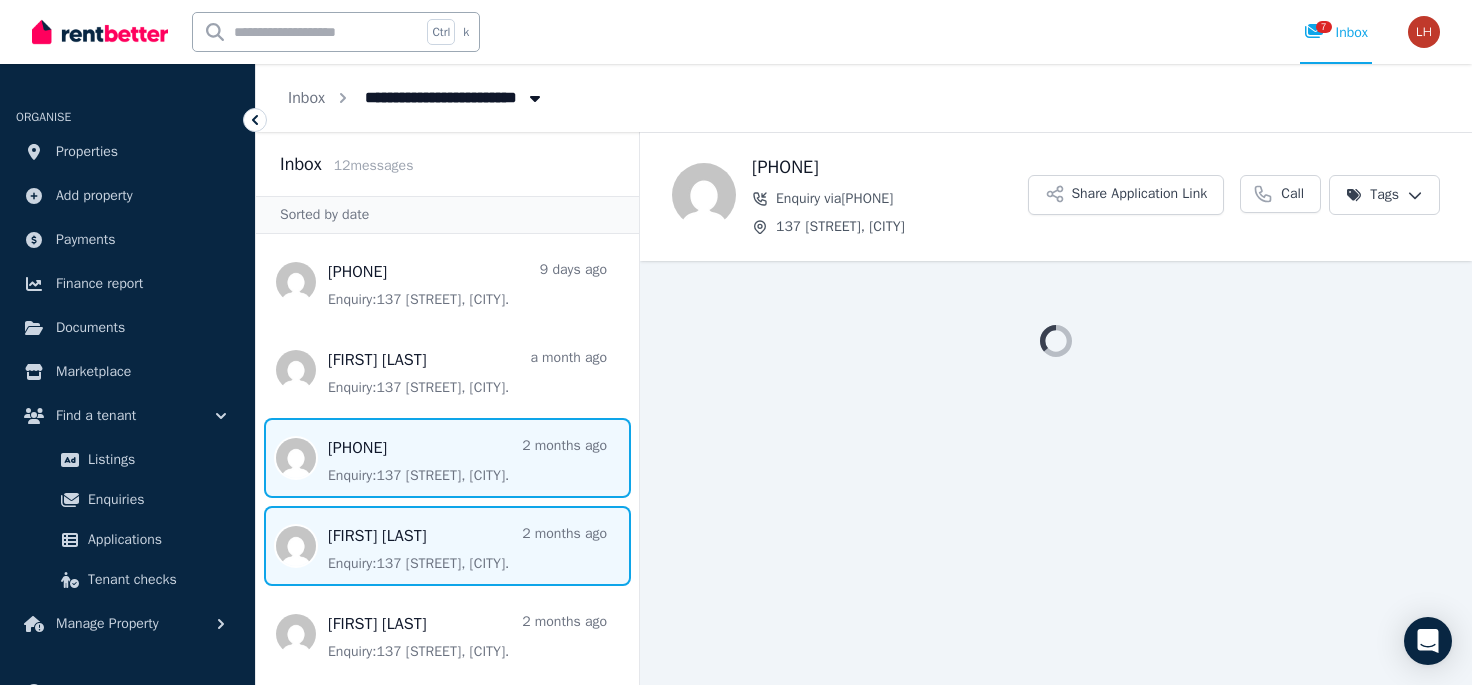 click at bounding box center (447, 546) 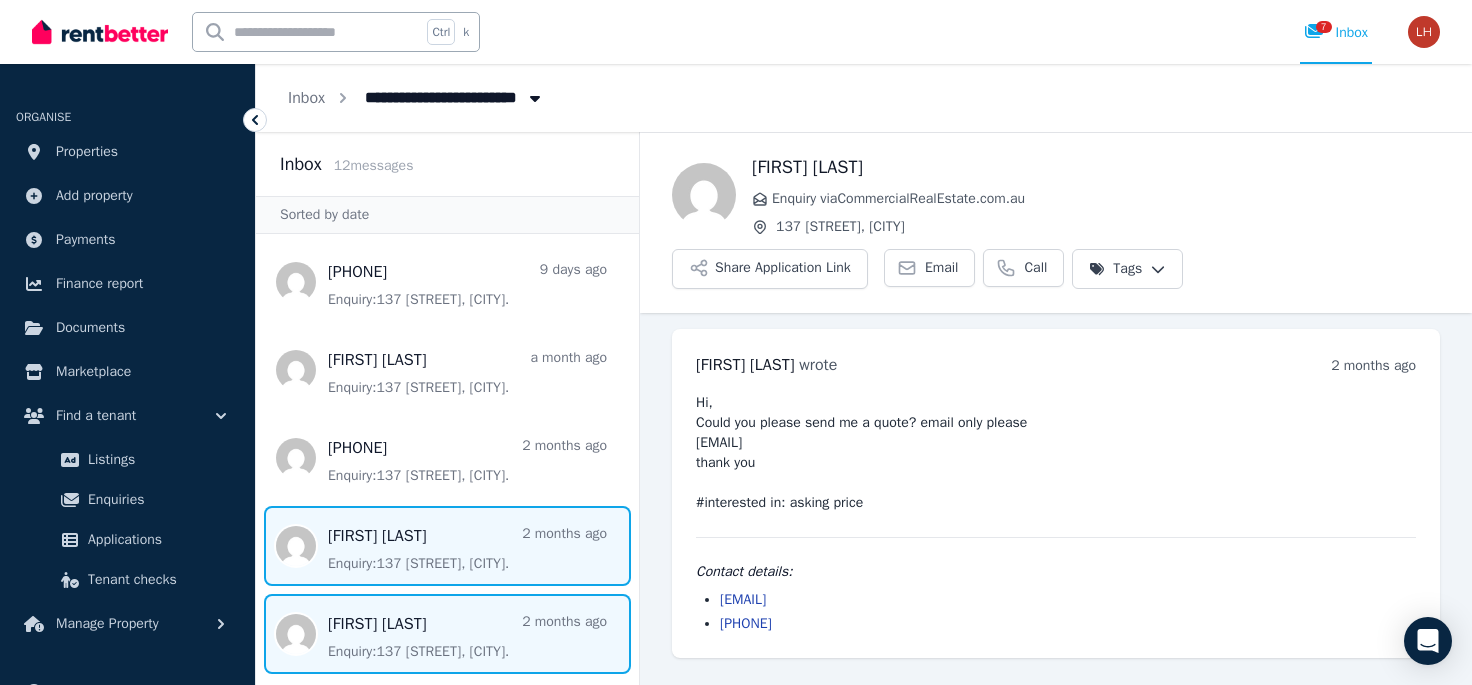 click at bounding box center [447, 634] 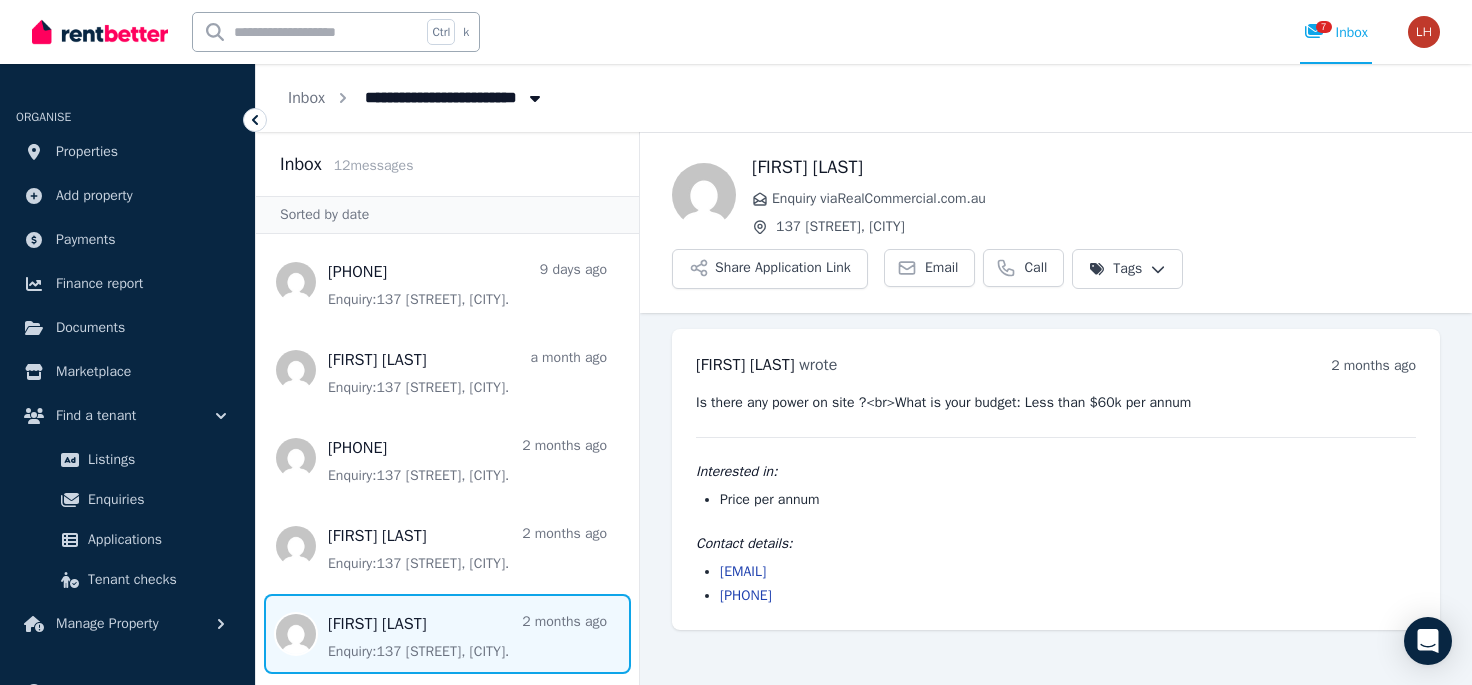 click on "[FIRST] [LAST]   wrote 2 months ago [TIME] on [DAY], [DATE] Is there any power on site ?<br>What is your budget: Less than $60k per annum Interested in: Price per annum Contact details: [EMAIL] [PHONE]" at bounding box center [1056, 479] 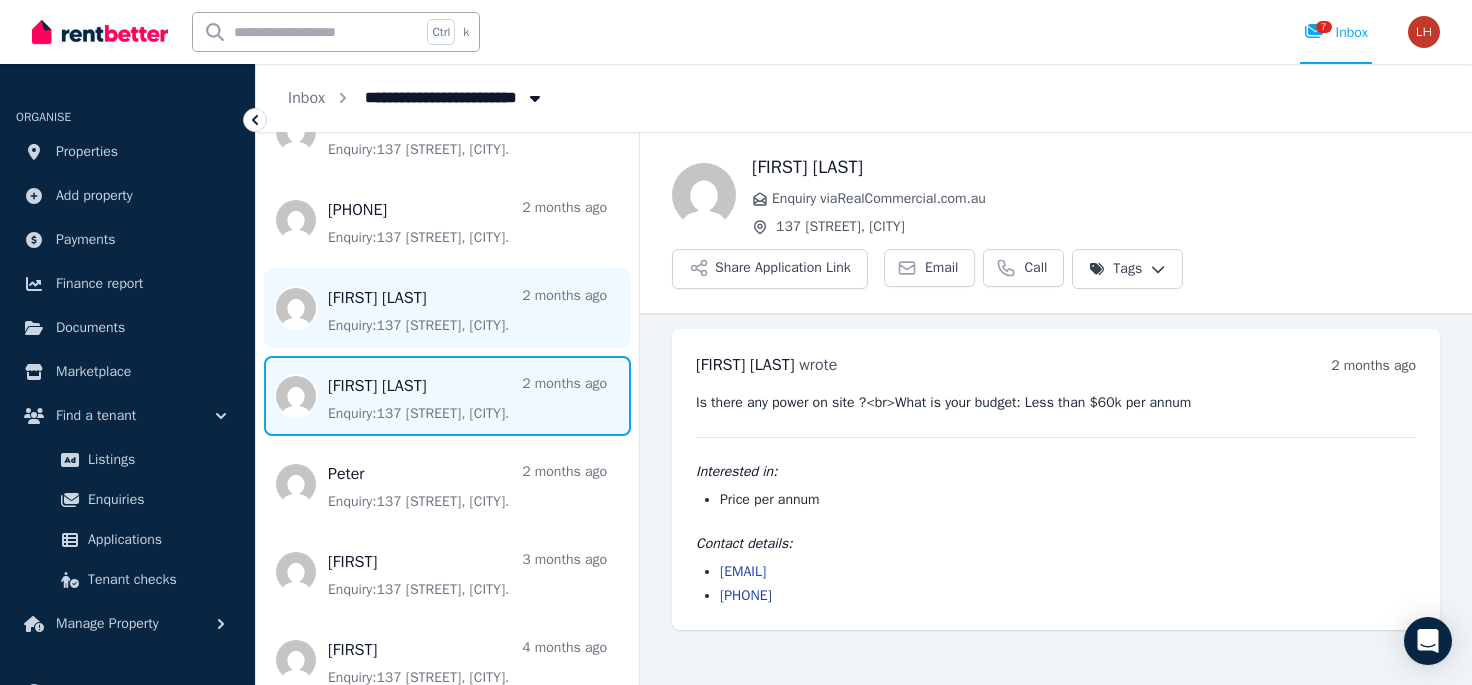 scroll, scrollTop: 257, scrollLeft: 0, axis: vertical 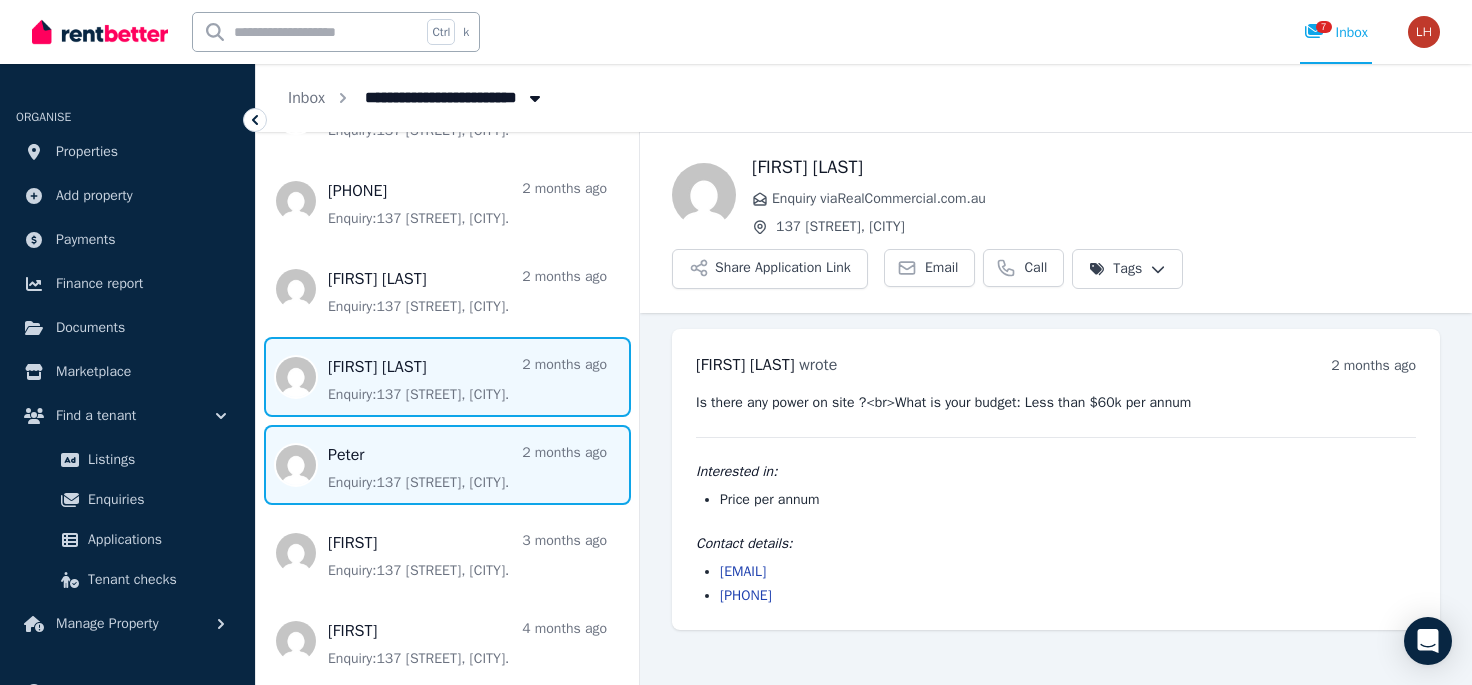click at bounding box center [447, 465] 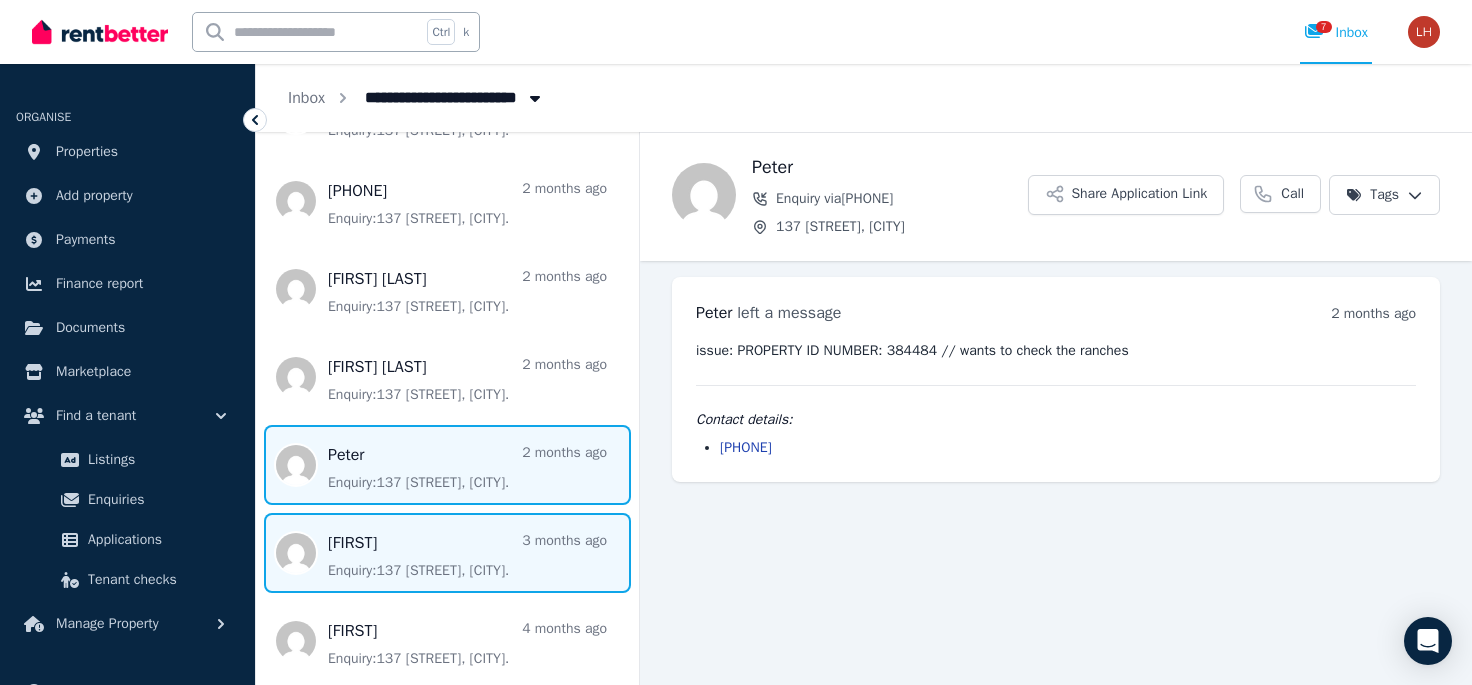 click at bounding box center [447, 553] 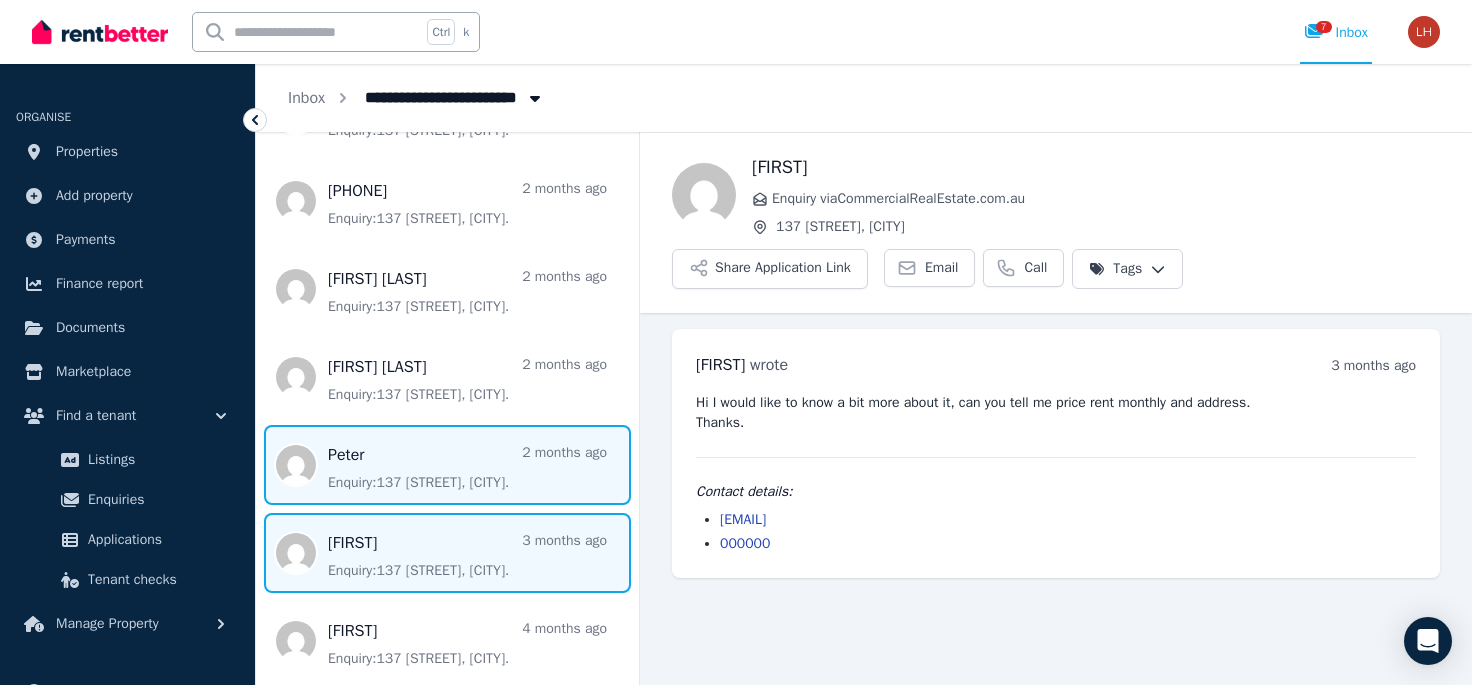 click at bounding box center (447, 465) 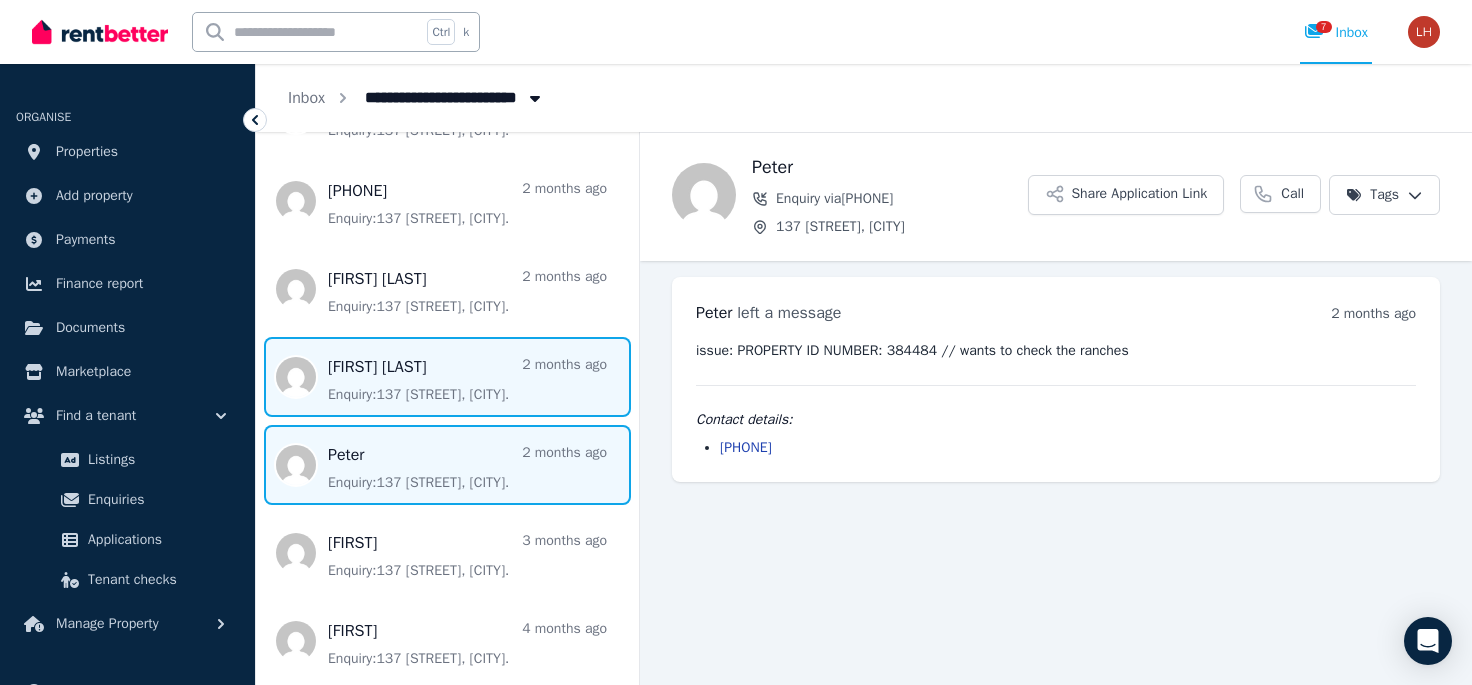 click at bounding box center [447, 377] 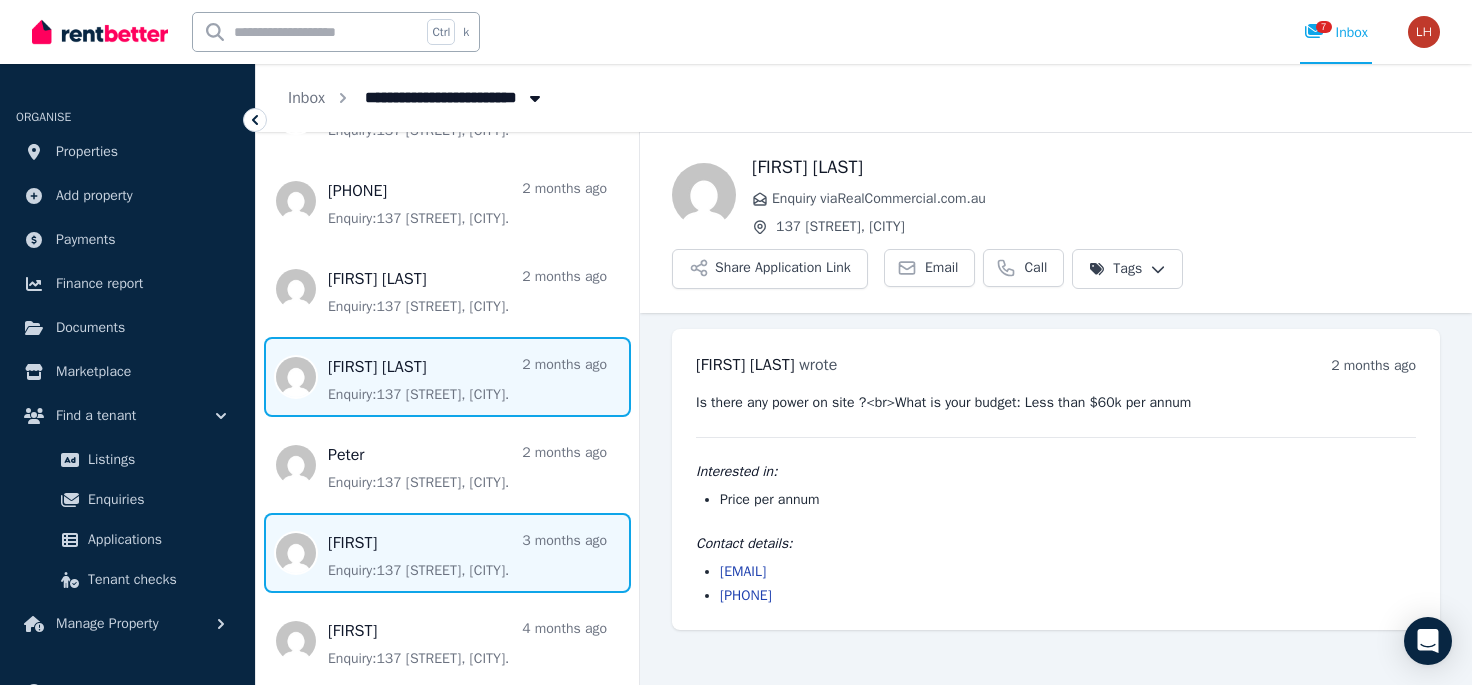 click at bounding box center (447, 553) 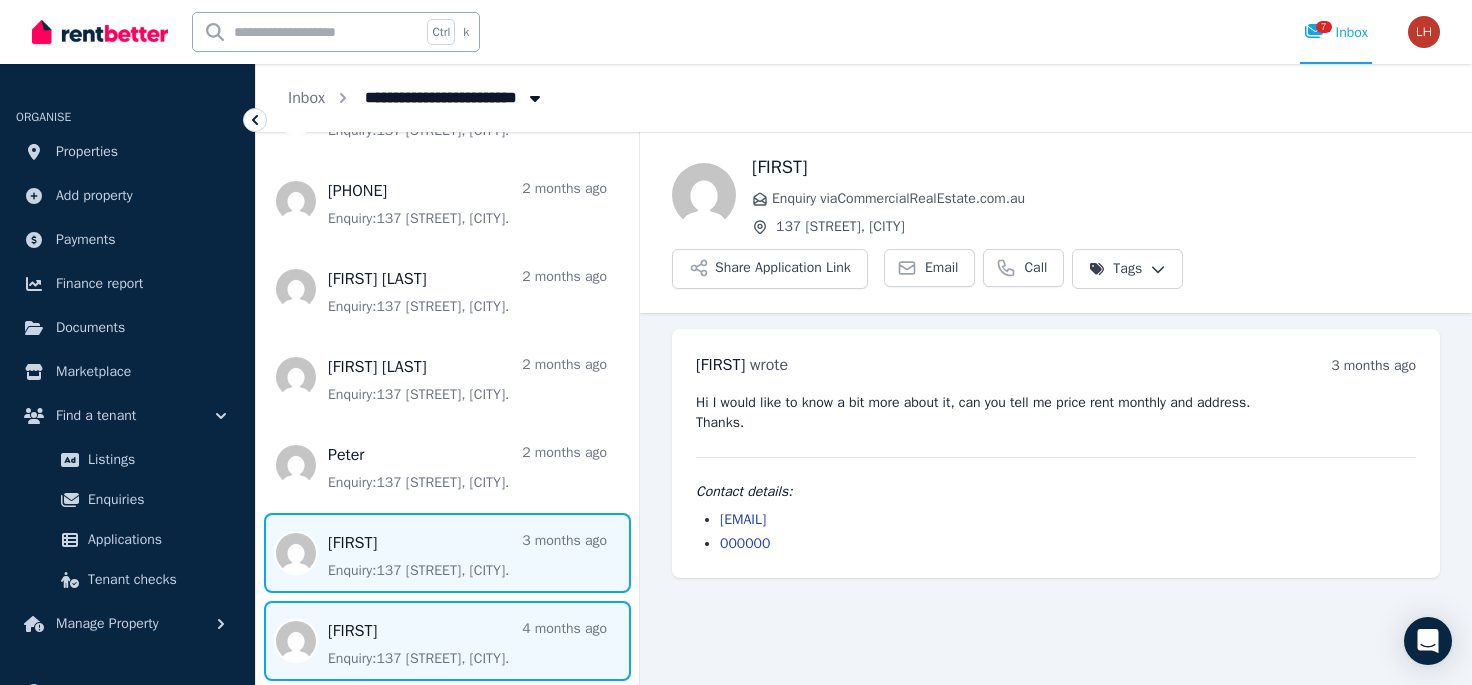 click at bounding box center (447, 641) 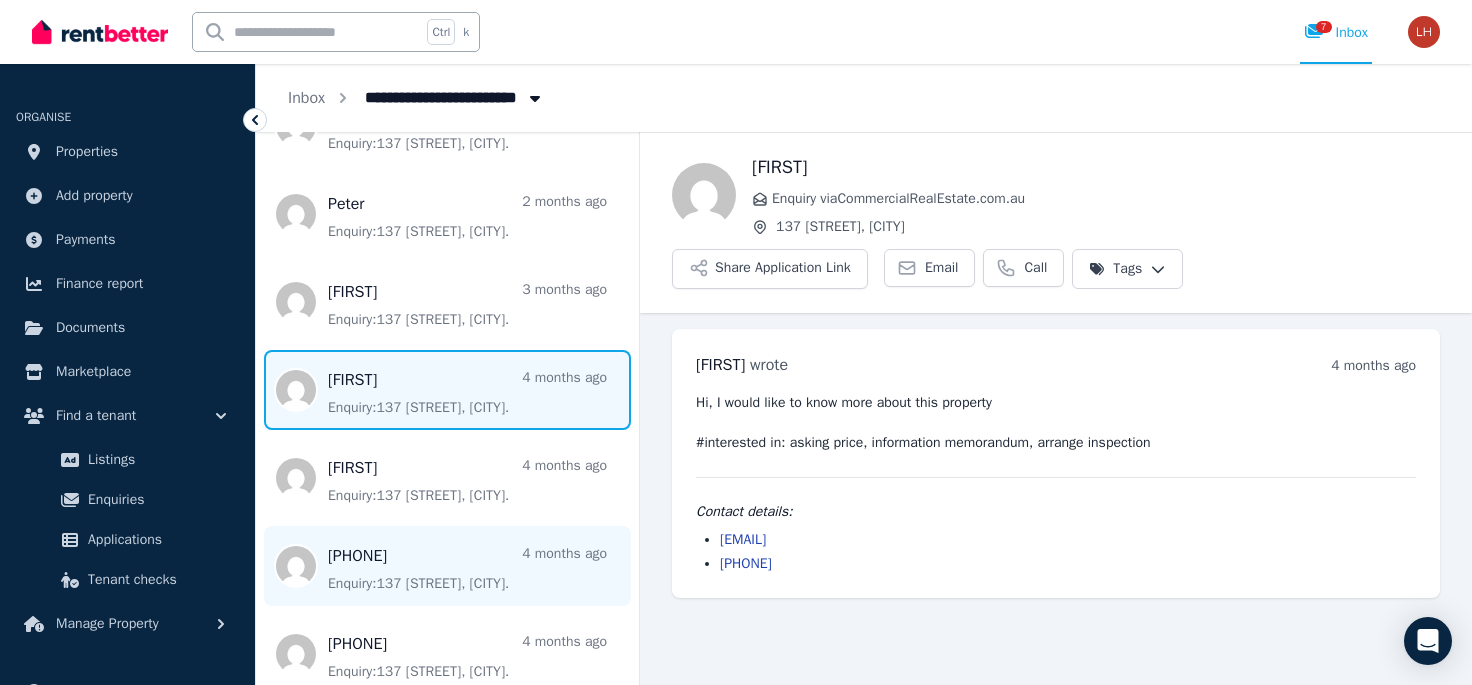 scroll, scrollTop: 515, scrollLeft: 0, axis: vertical 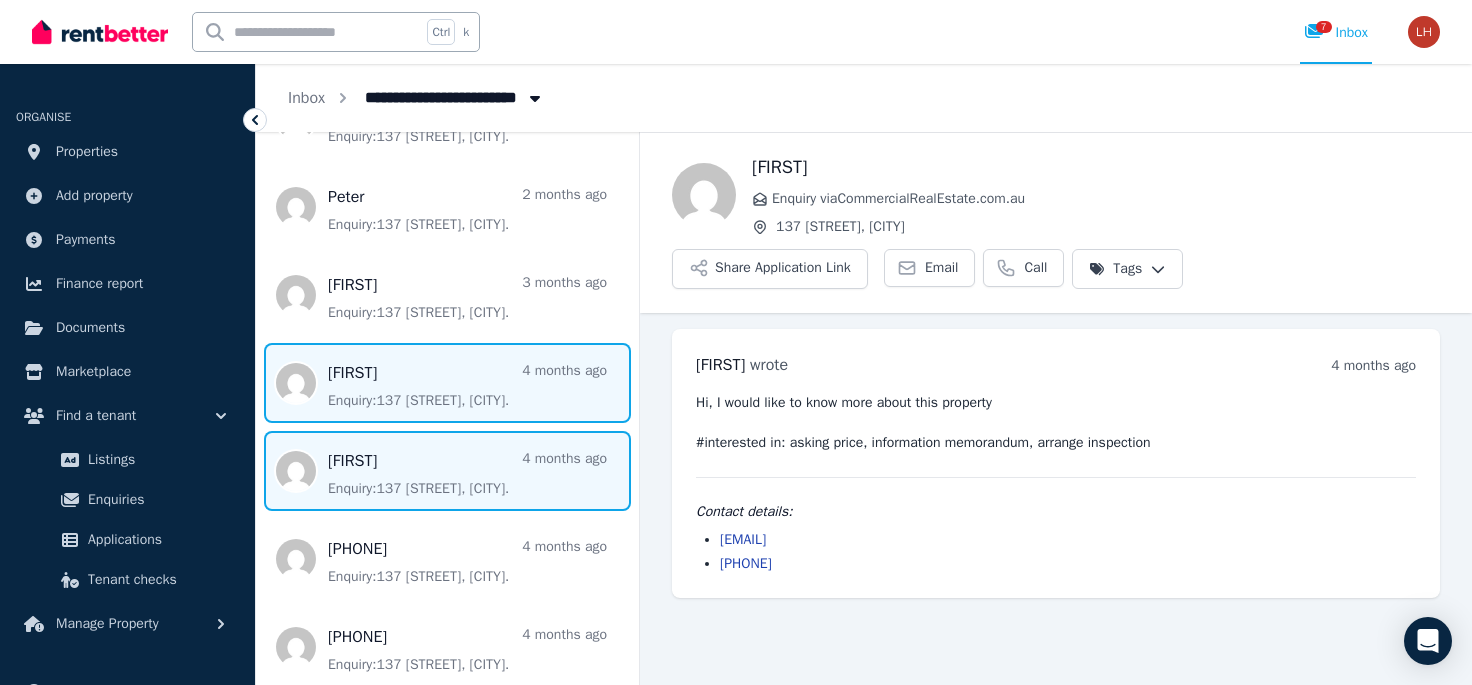 click at bounding box center (447, 471) 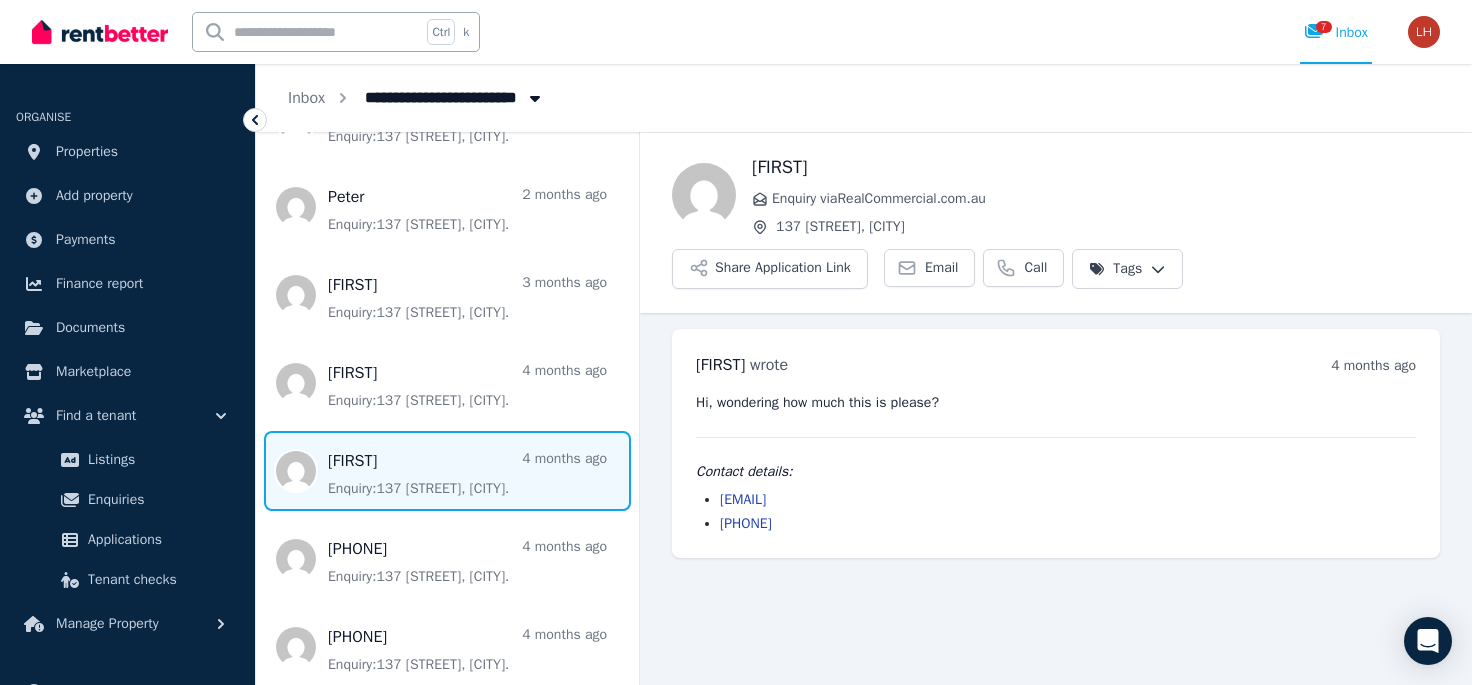 drag, startPoint x: 865, startPoint y: 495, endPoint x: 793, endPoint y: 496, distance: 72.00694 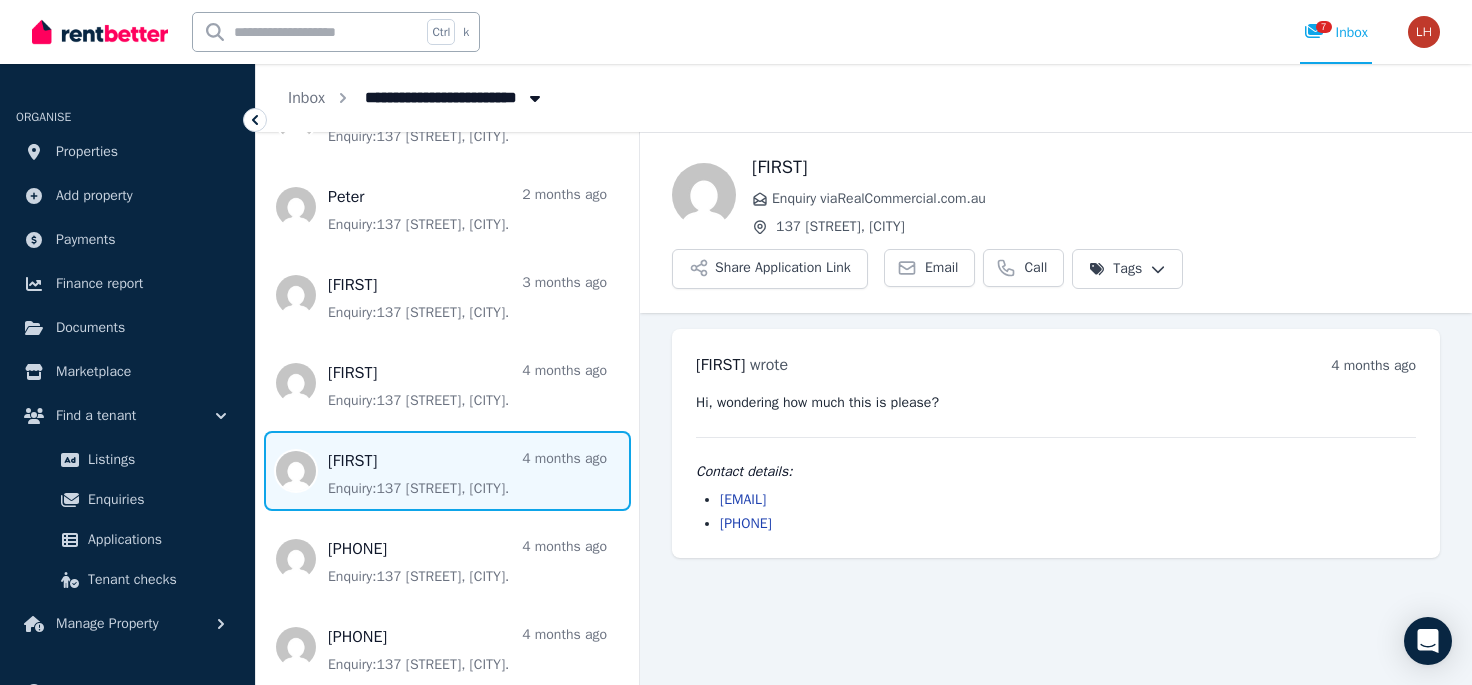 scroll, scrollTop: 0, scrollLeft: 0, axis: both 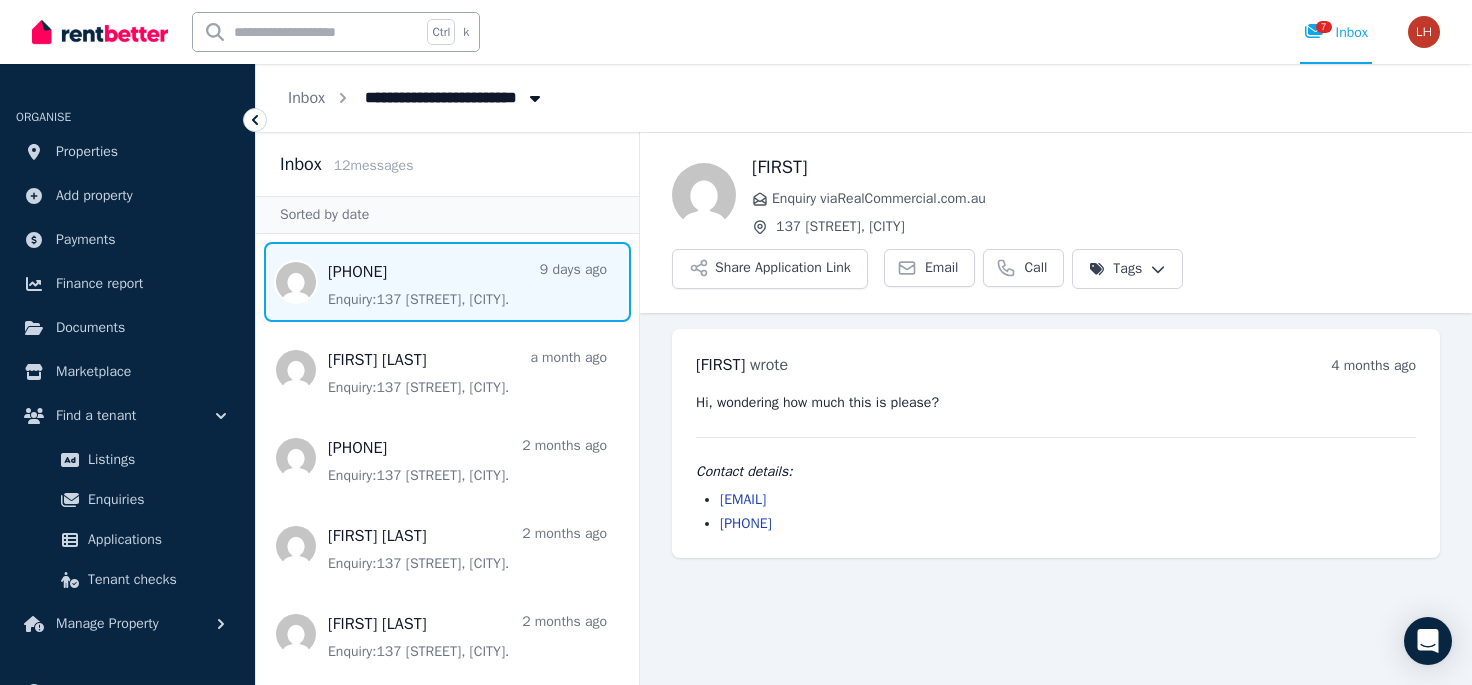 click at bounding box center [447, 282] 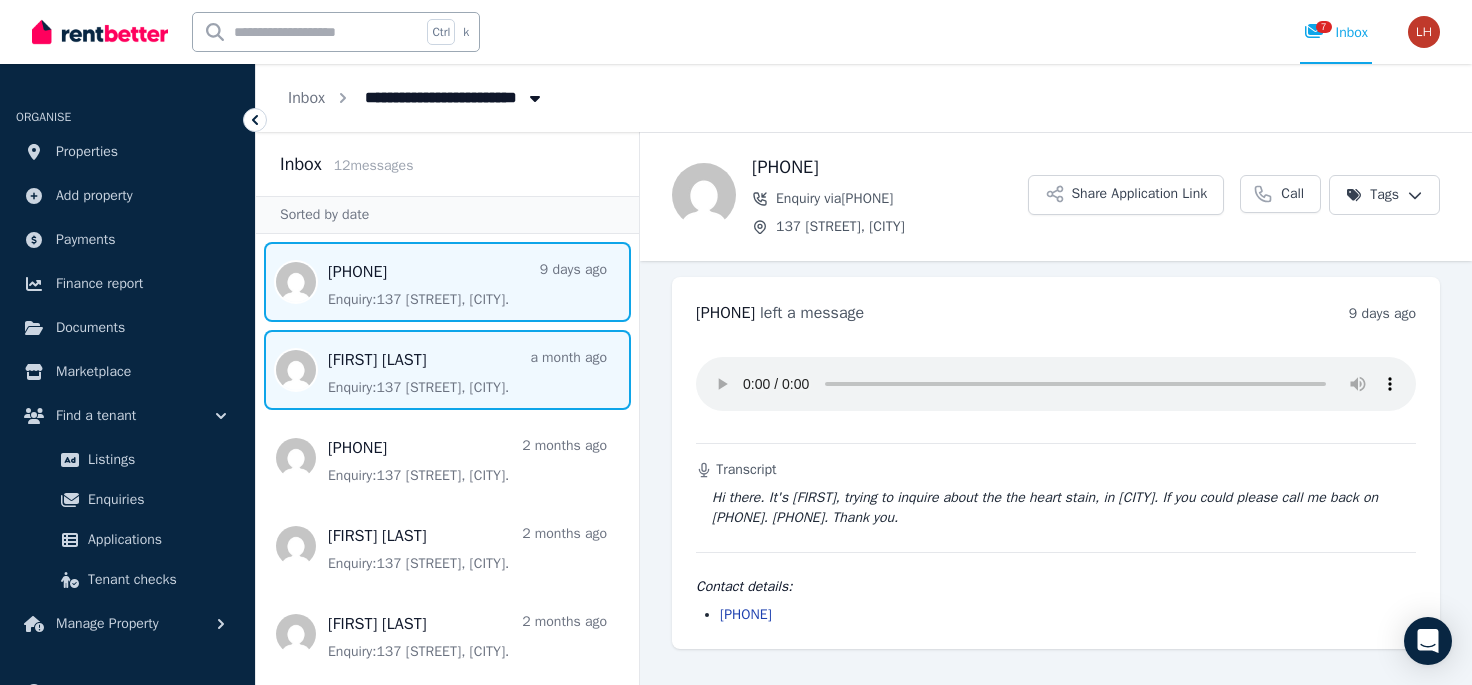 click at bounding box center [447, 370] 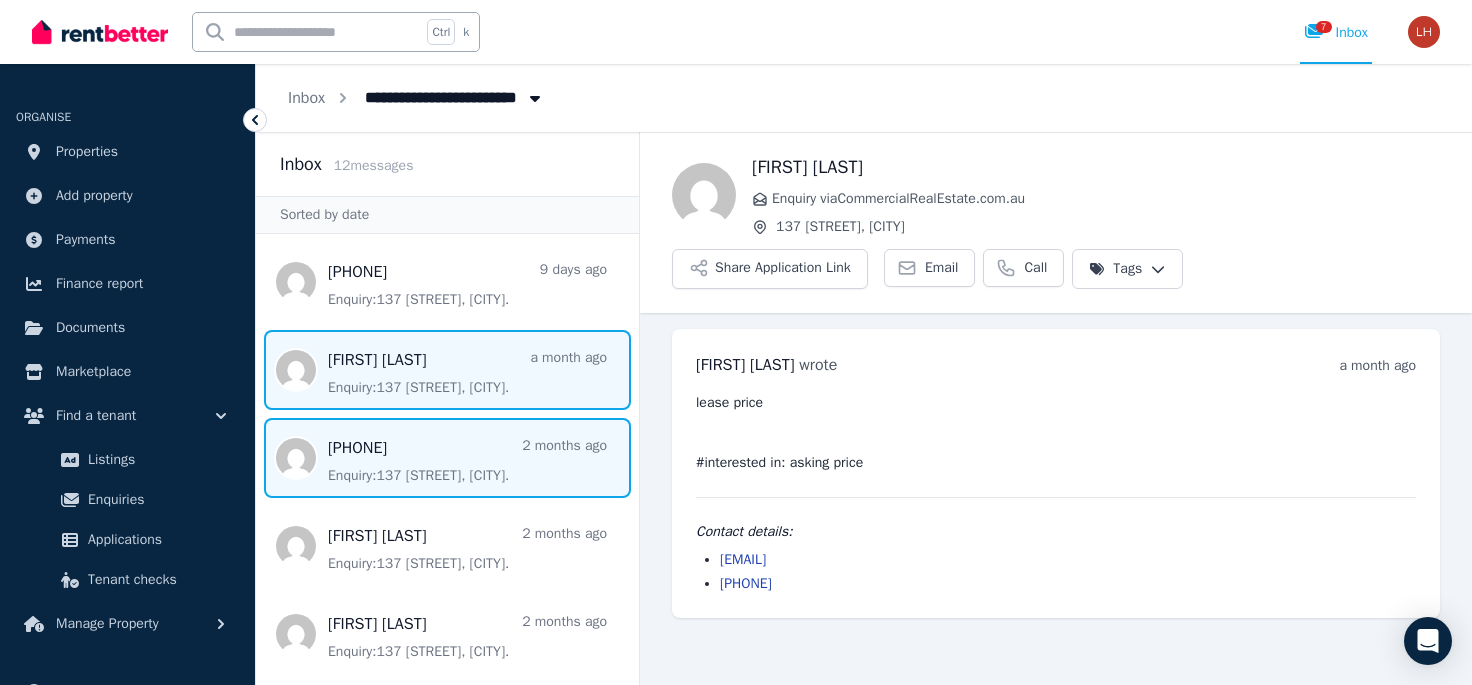 click at bounding box center [447, 458] 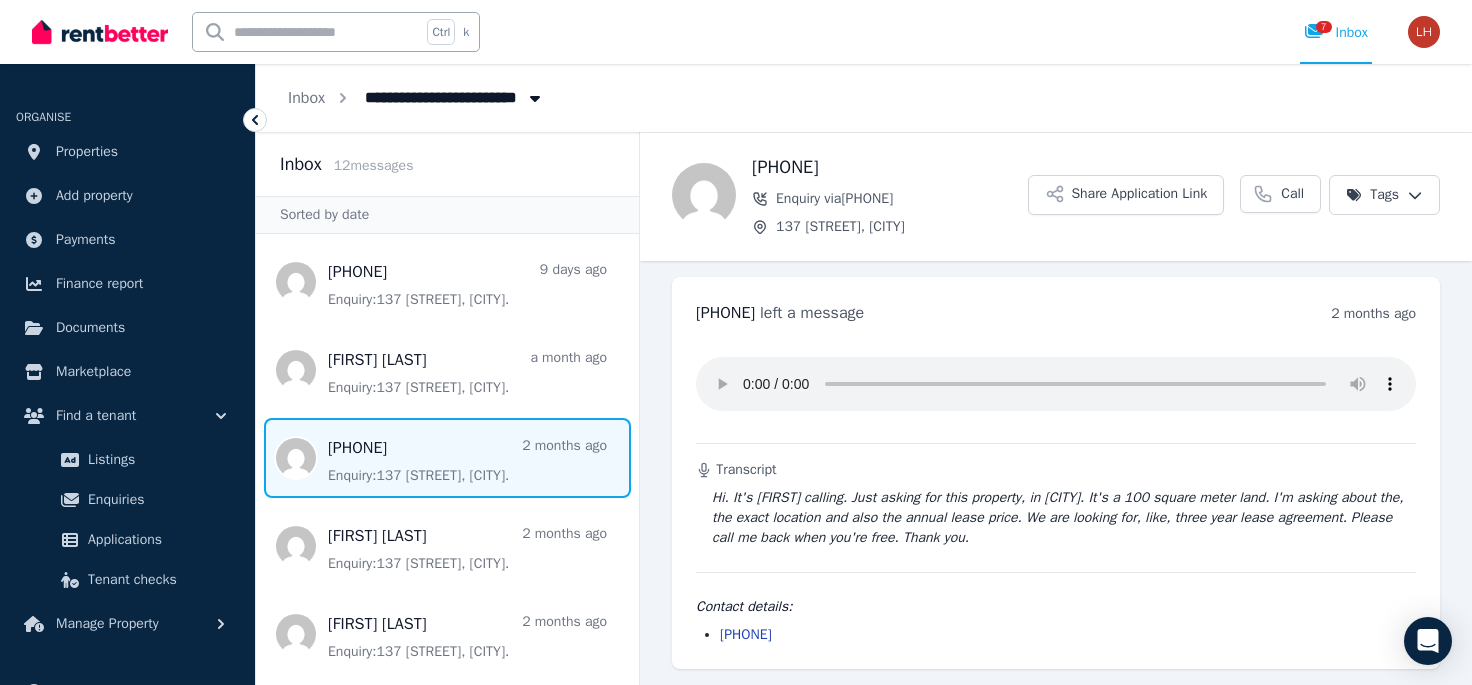 click 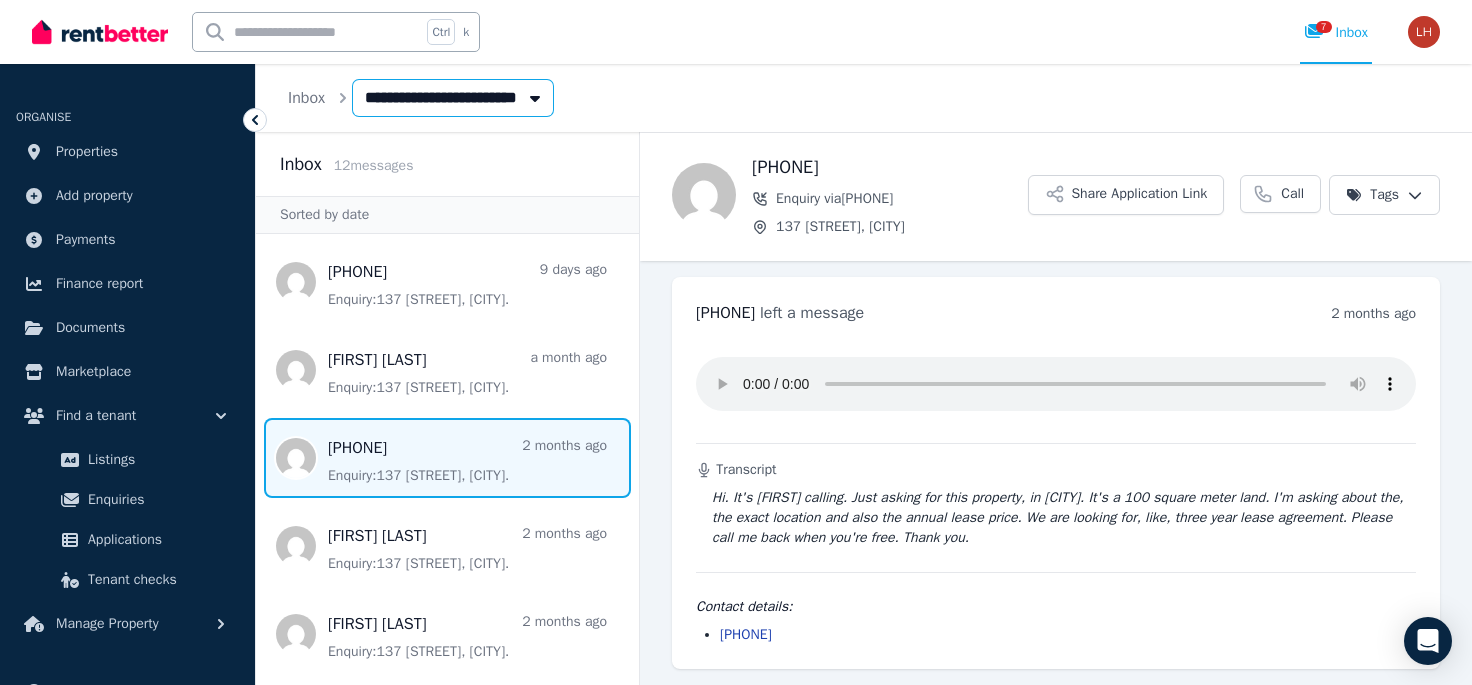 scroll, scrollTop: 0, scrollLeft: 14, axis: horizontal 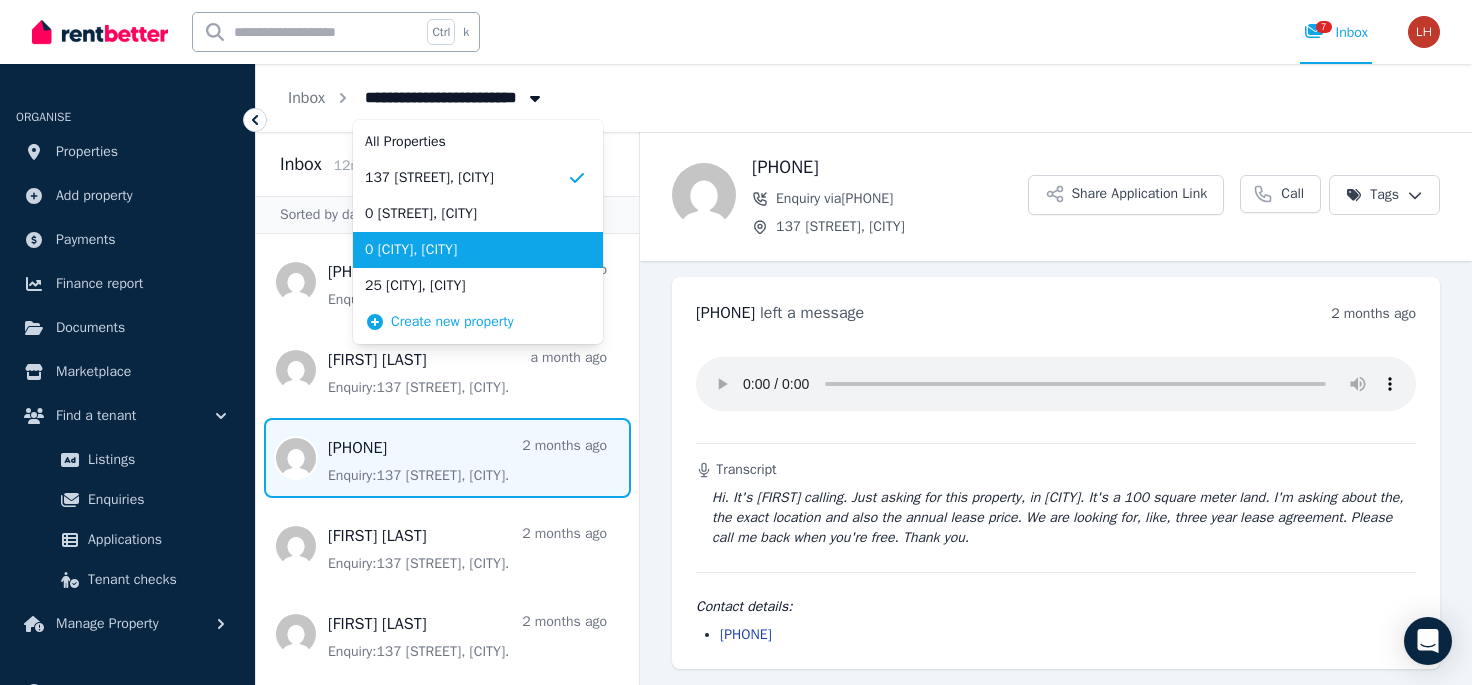 click on "0 [CITY], [CITY]" at bounding box center [478, 250] 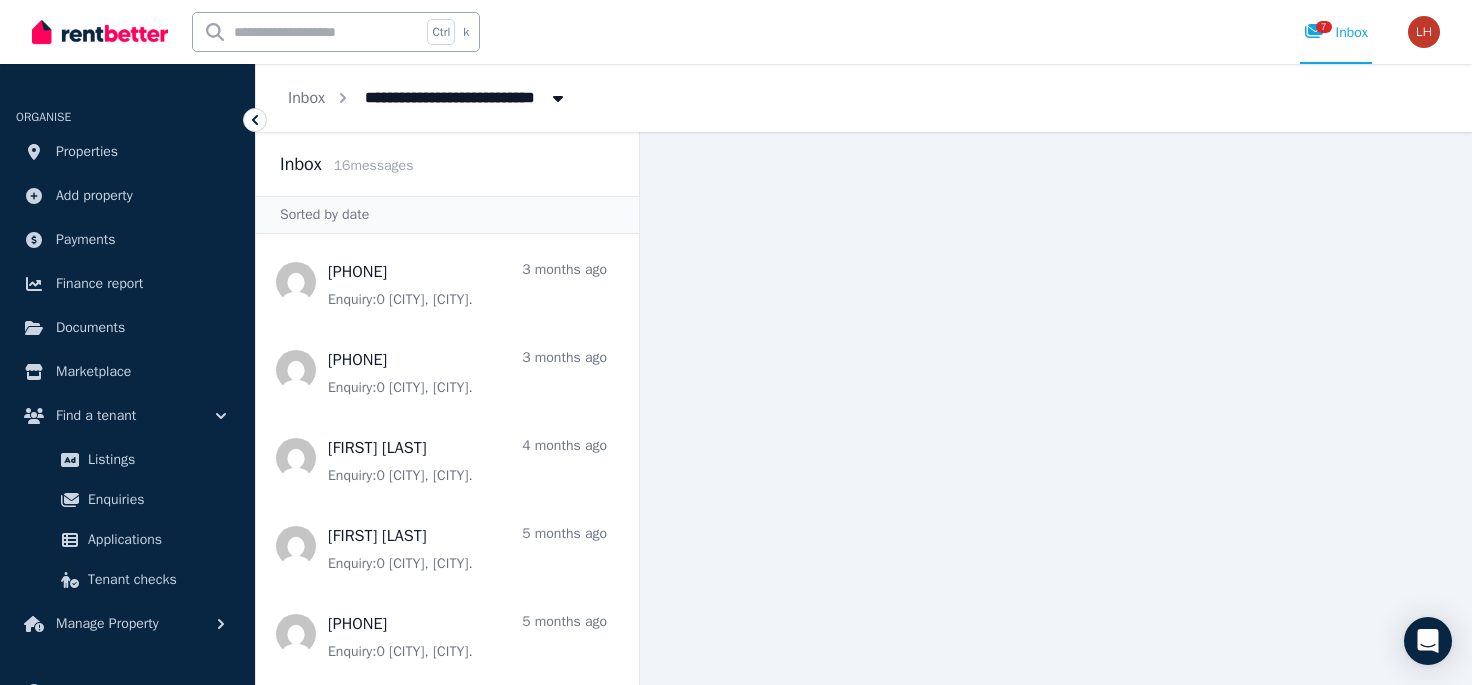 click 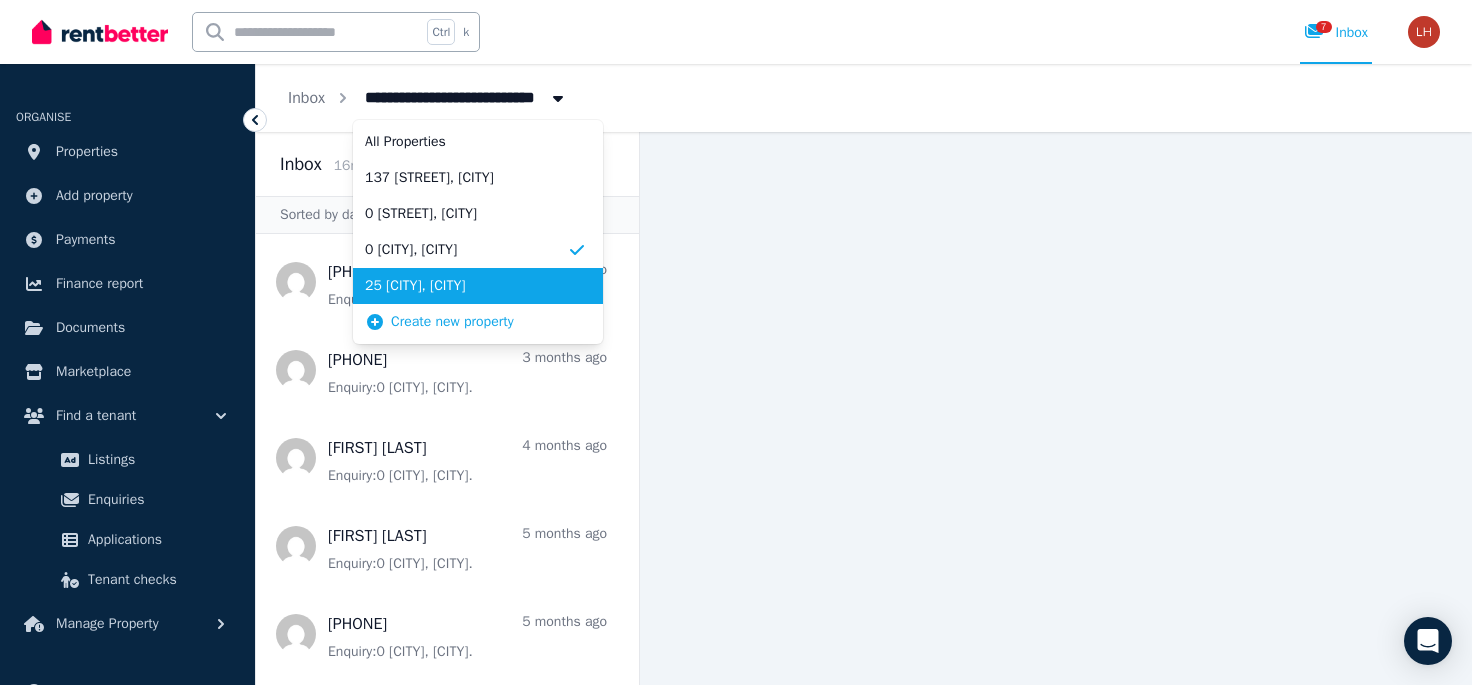 click on "25 [CITY], [CITY]" at bounding box center (466, 286) 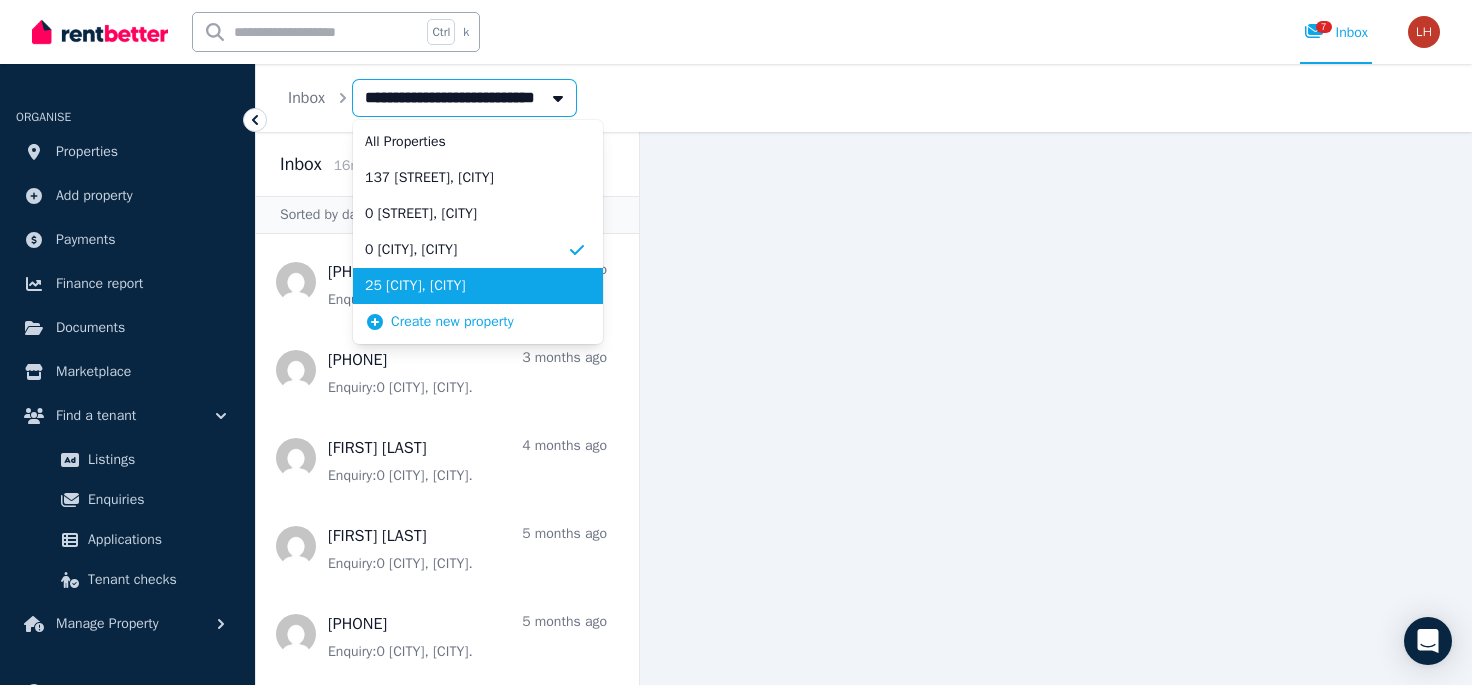 type on "**********" 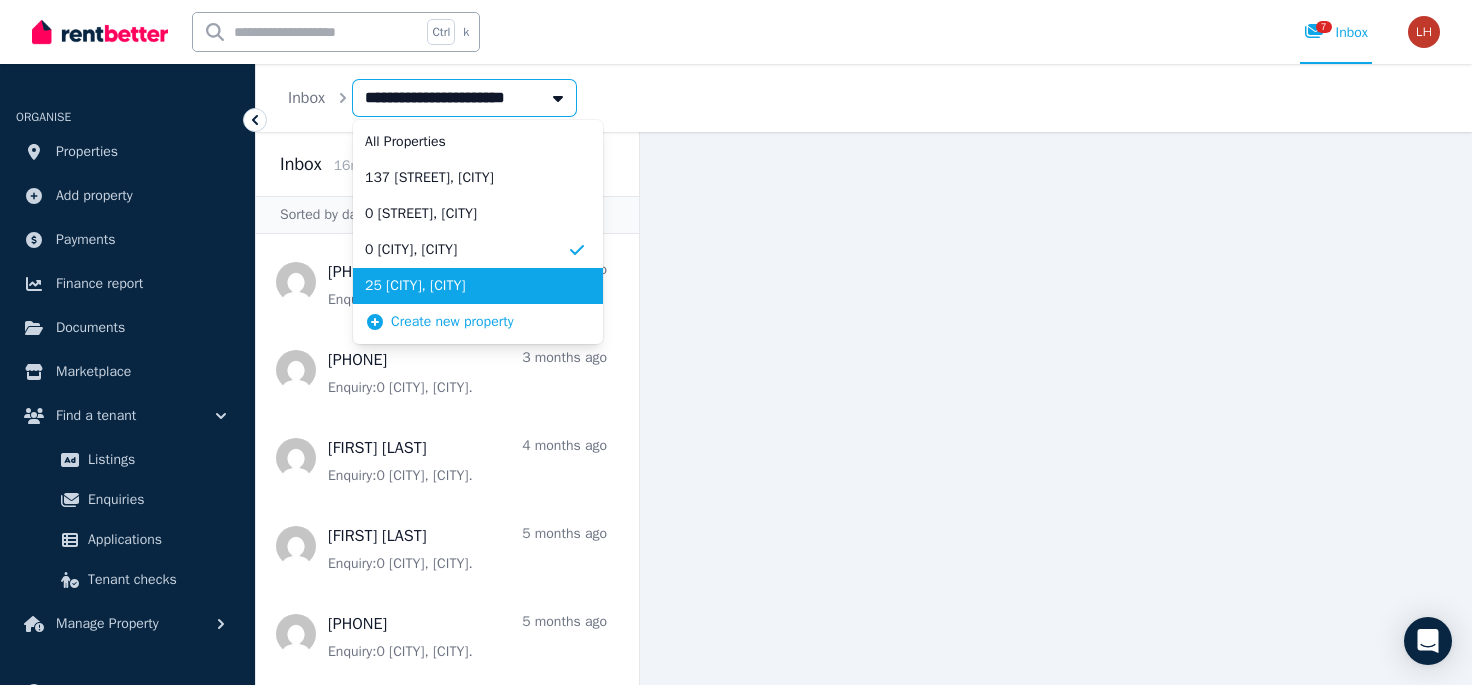 scroll, scrollTop: 0, scrollLeft: 3, axis: horizontal 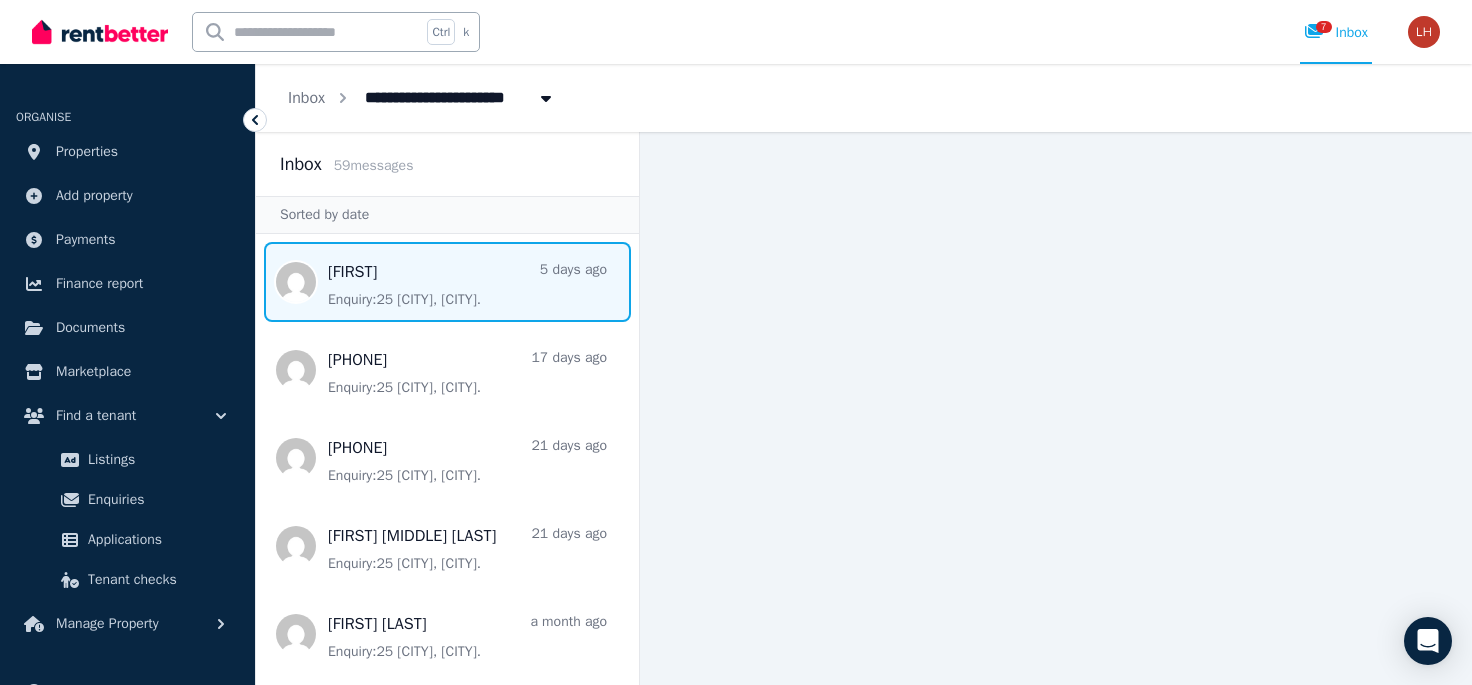 click at bounding box center [447, 282] 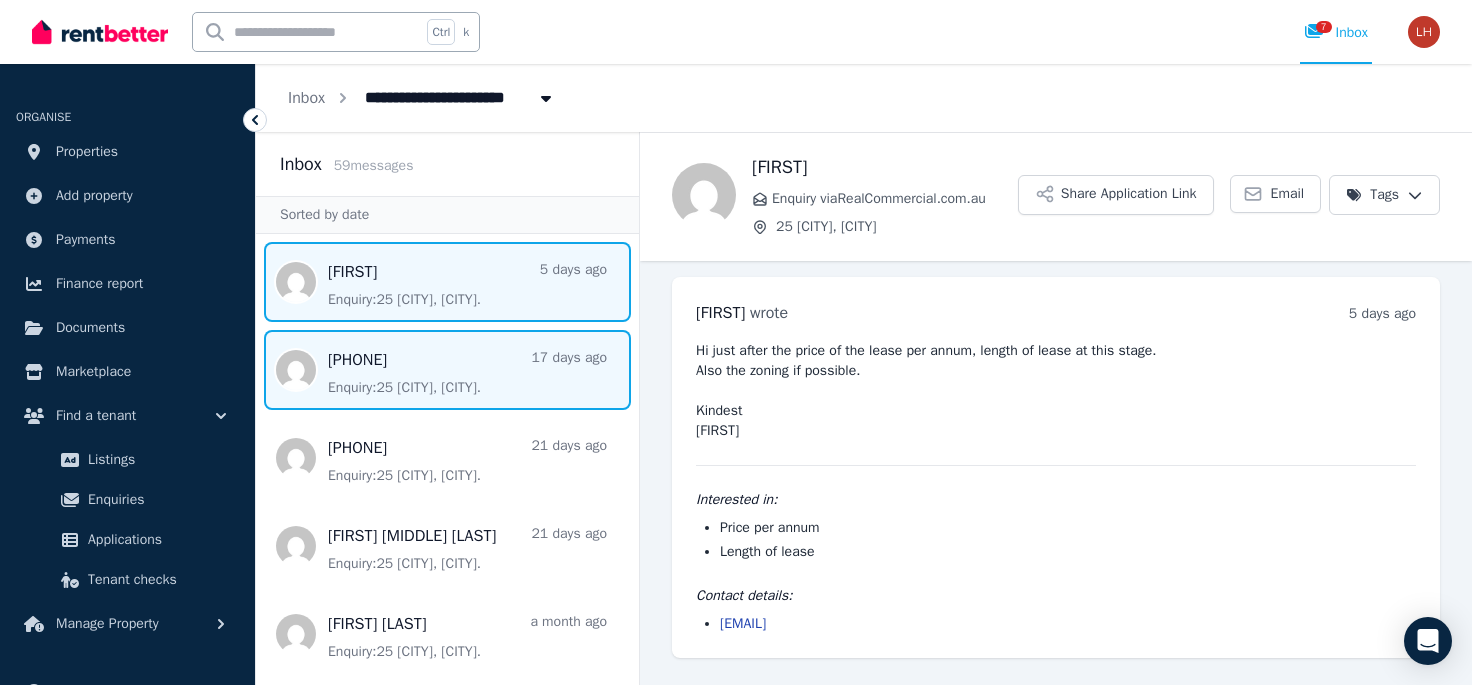 click at bounding box center [447, 370] 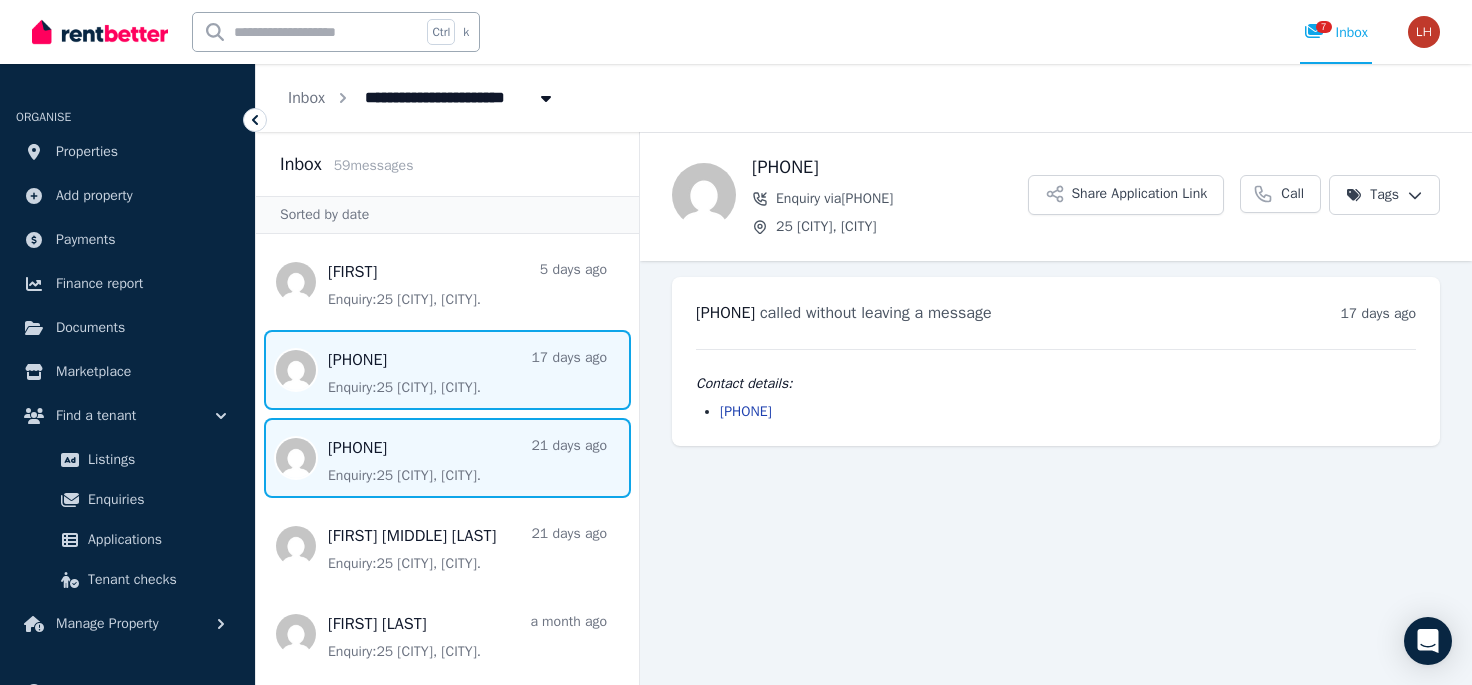 click at bounding box center (447, 458) 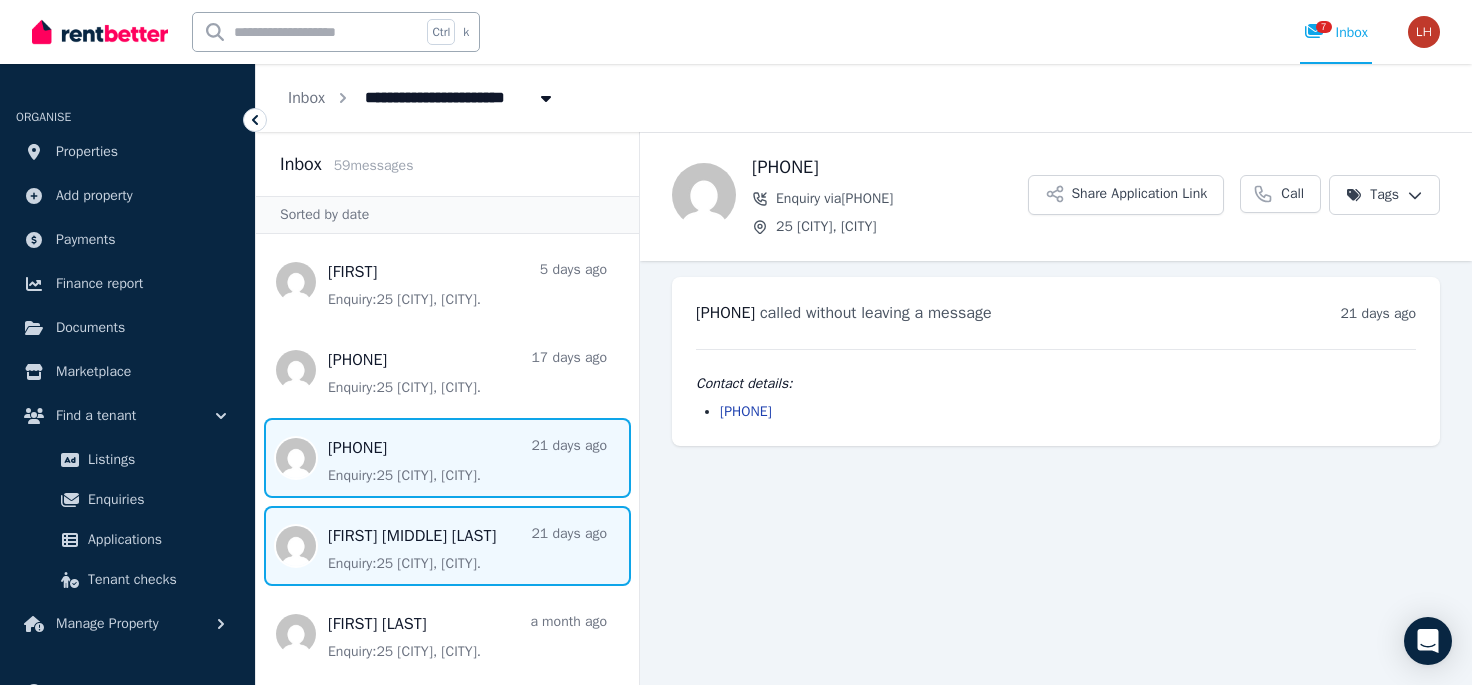 click at bounding box center [447, 546] 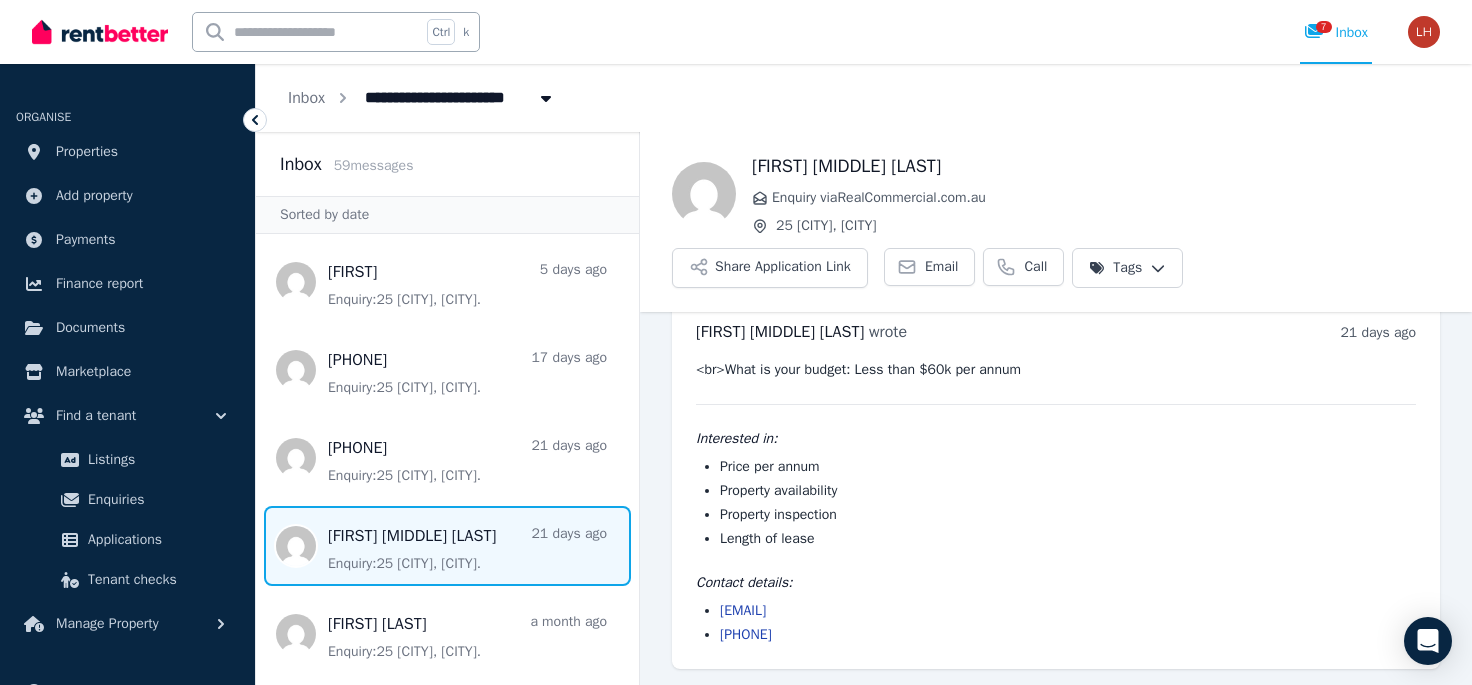 scroll, scrollTop: 35, scrollLeft: 0, axis: vertical 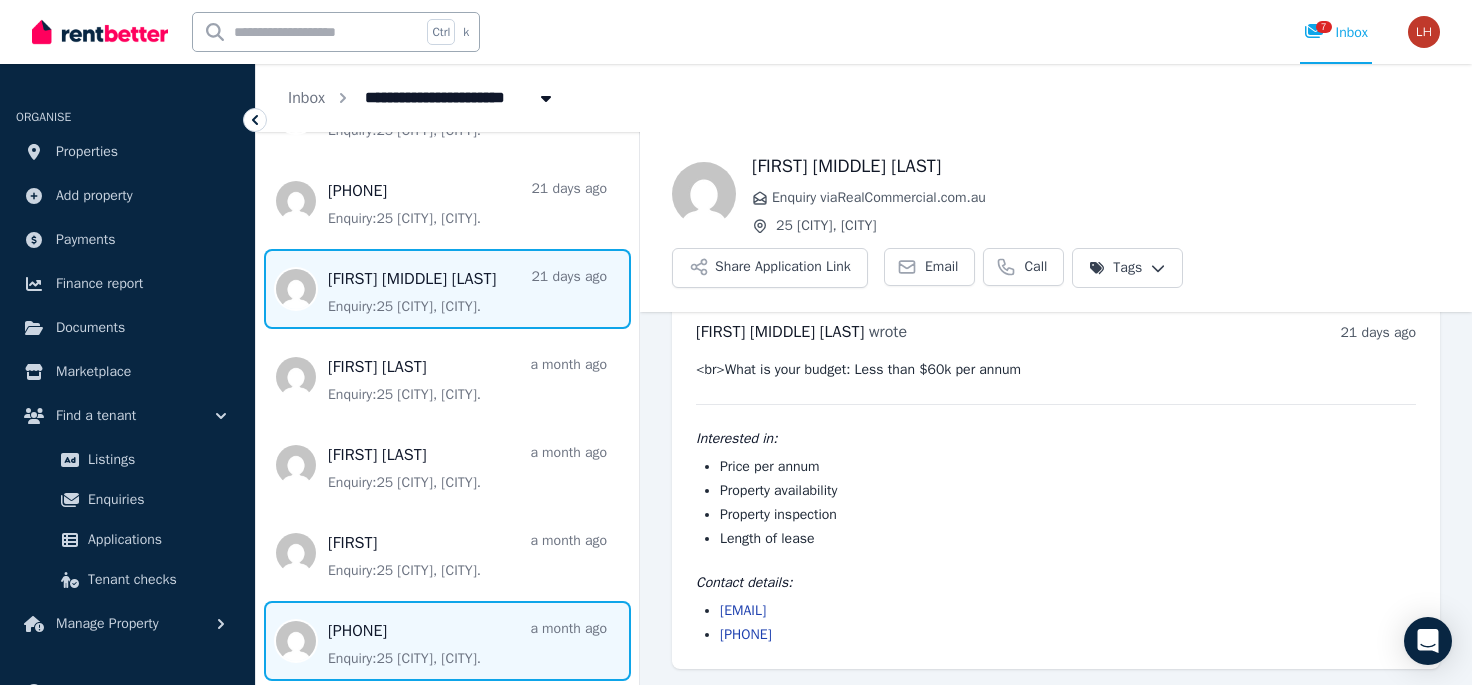 click at bounding box center (447, 641) 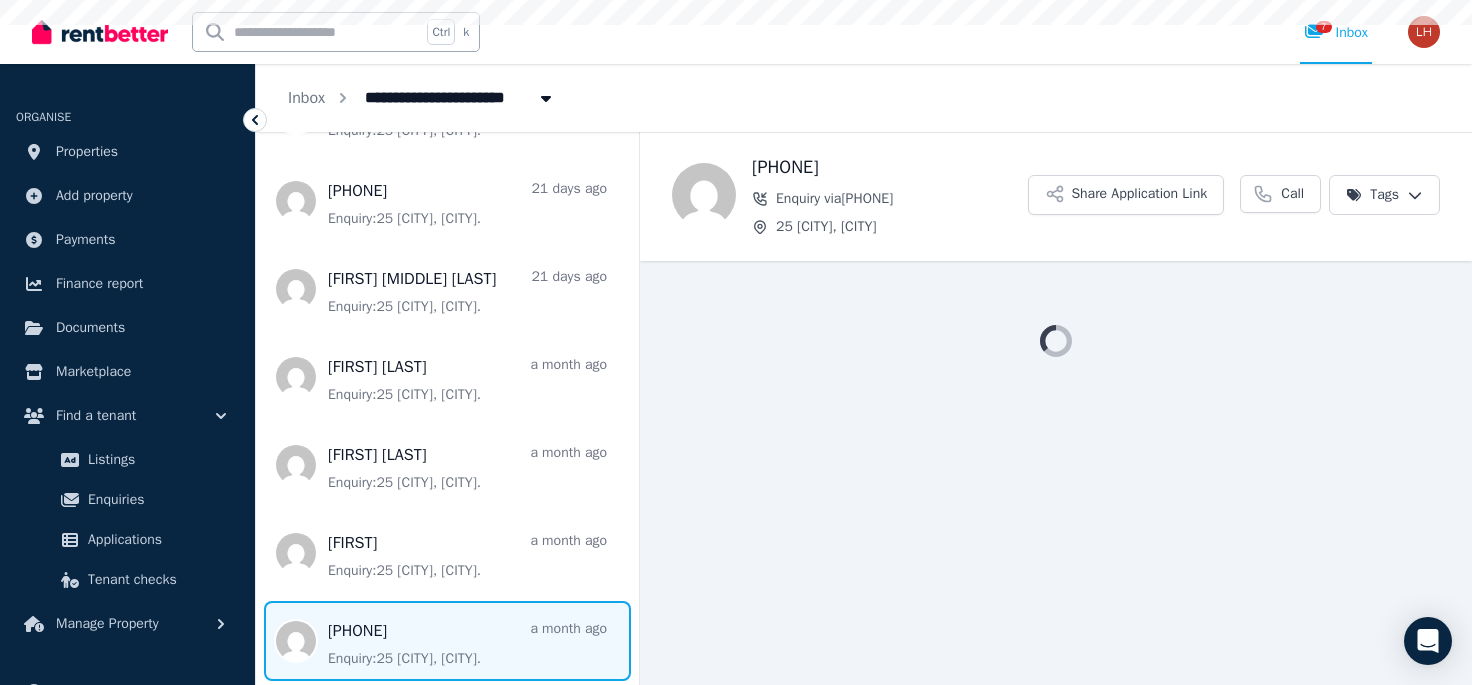 scroll, scrollTop: 0, scrollLeft: 0, axis: both 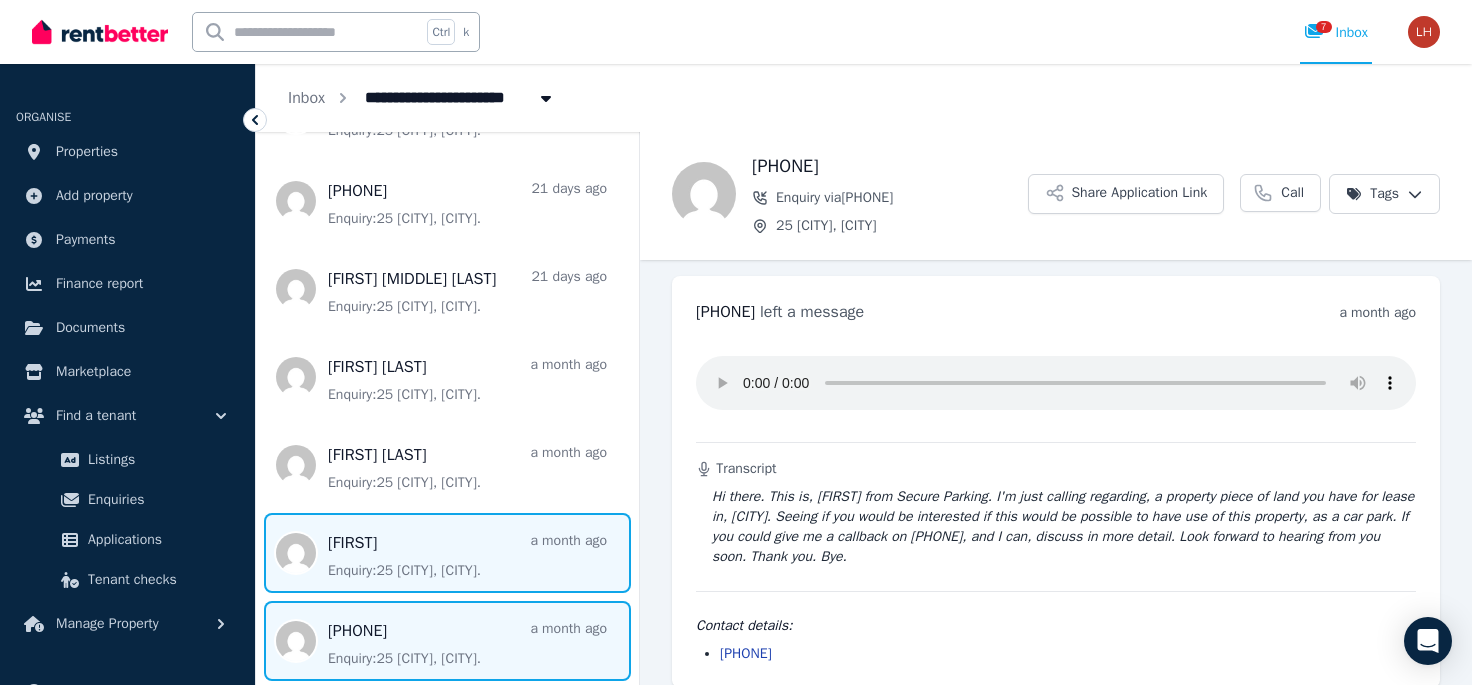 click at bounding box center (447, 553) 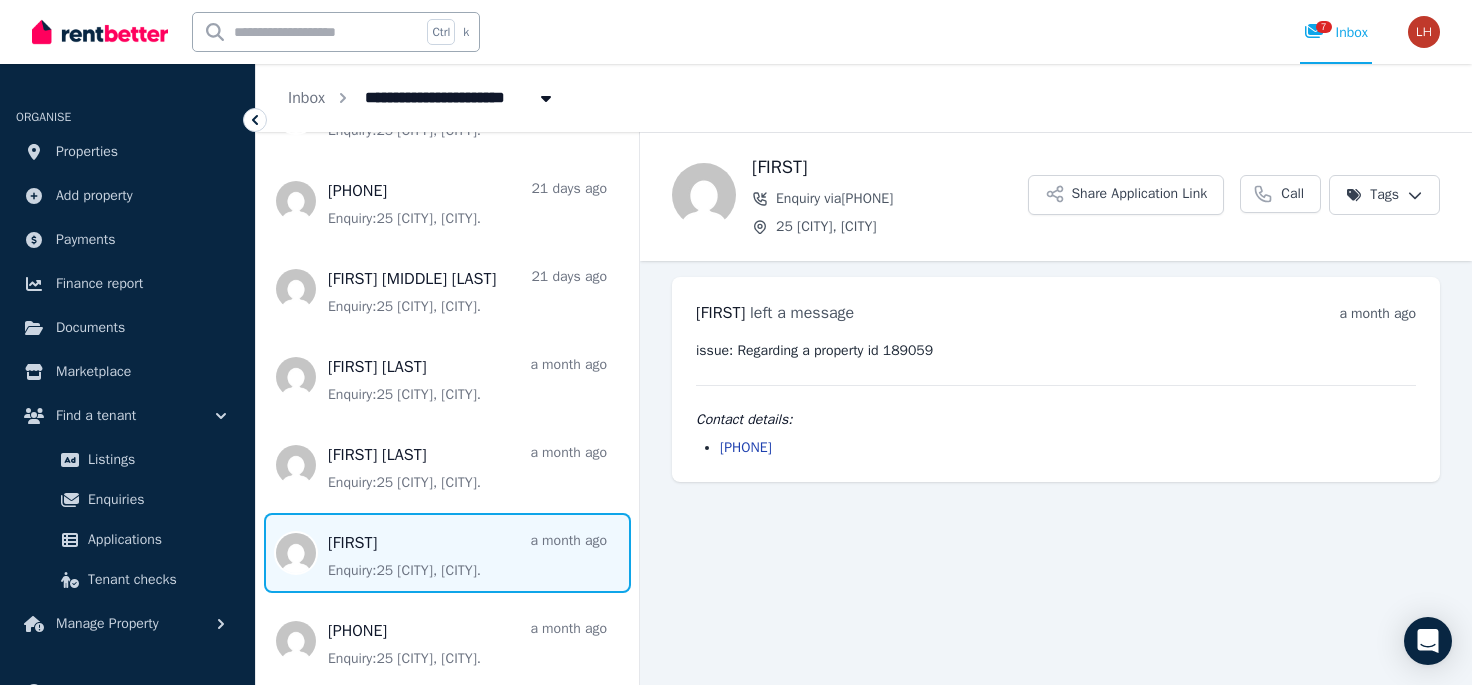 click at bounding box center [447, 553] 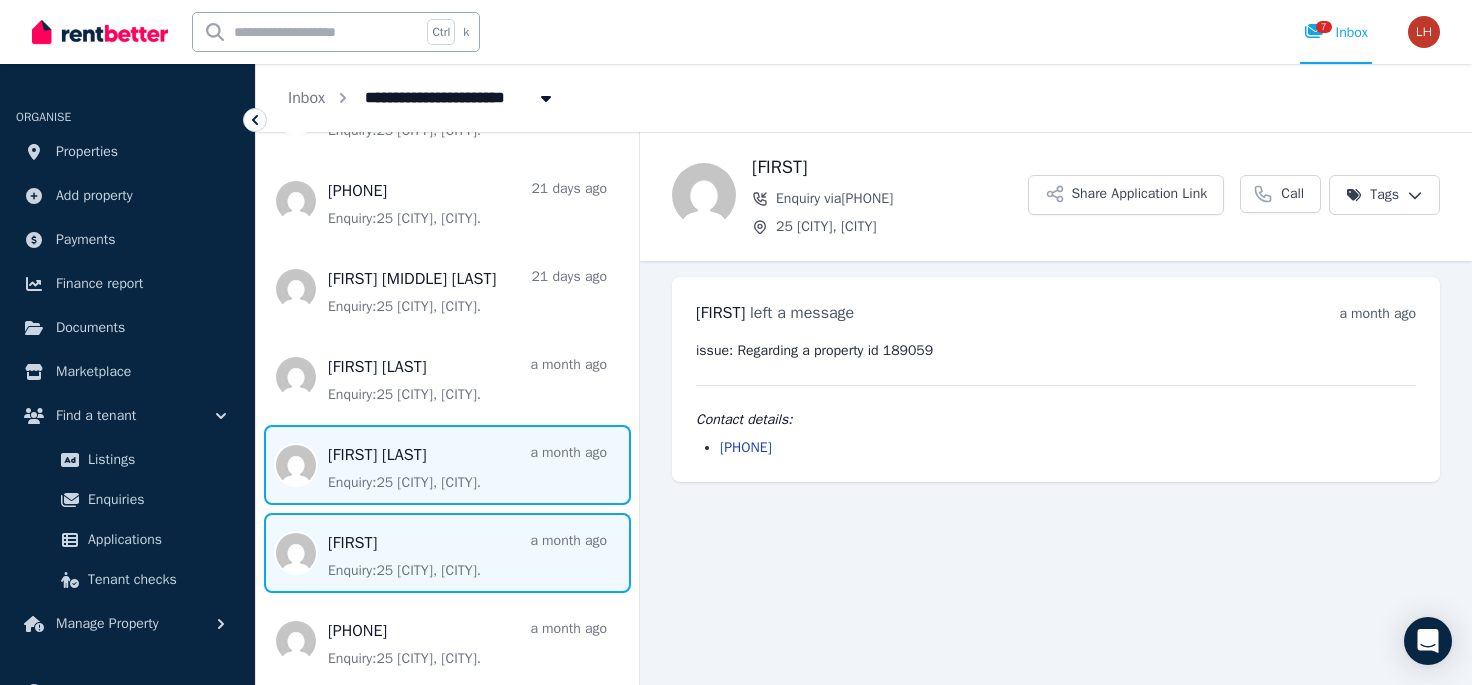 click at bounding box center (447, 465) 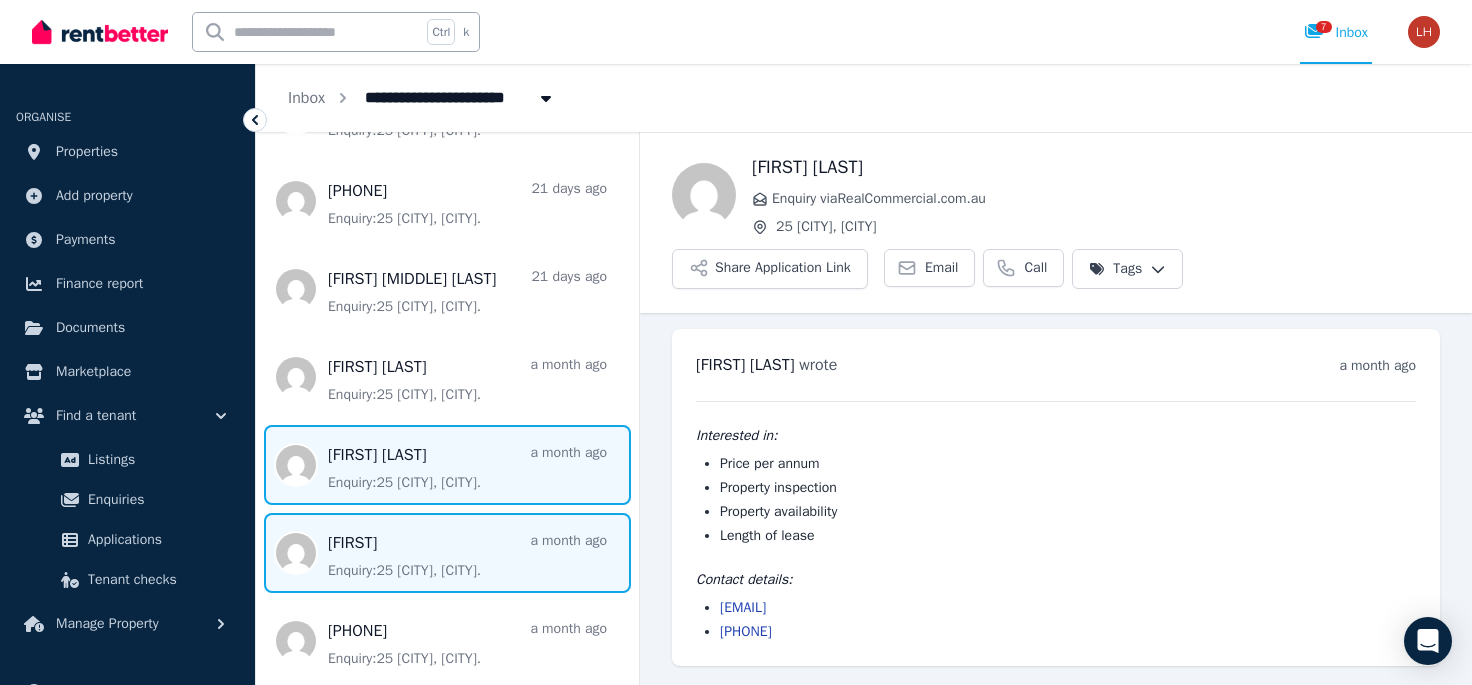 click at bounding box center [447, 553] 